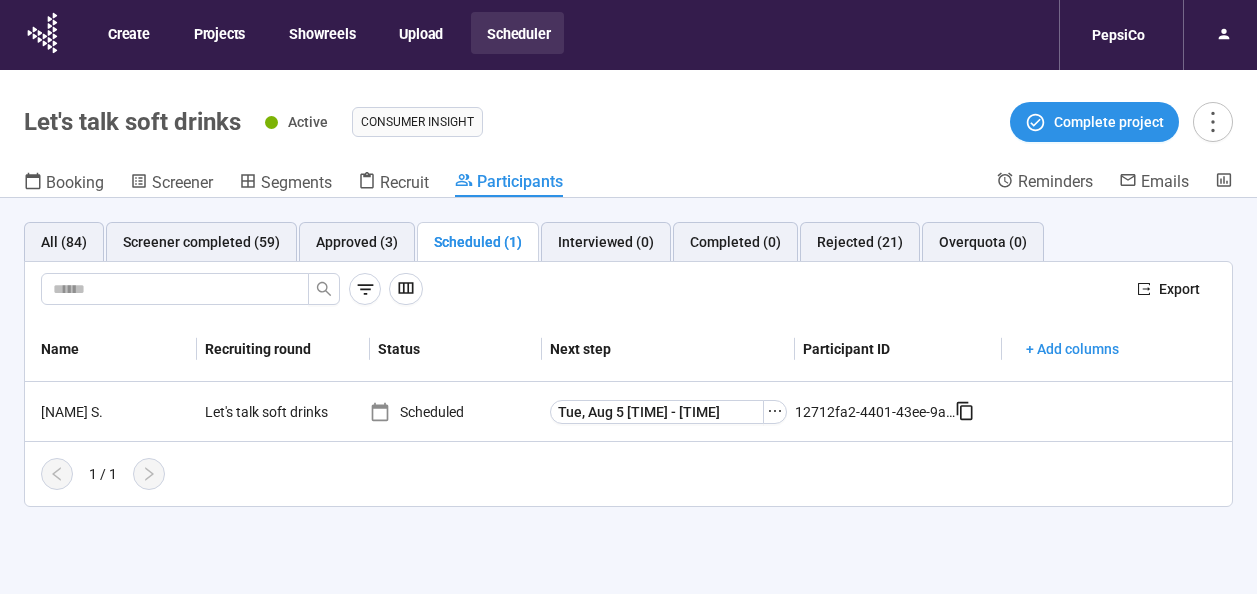 scroll, scrollTop: 70, scrollLeft: 0, axis: vertical 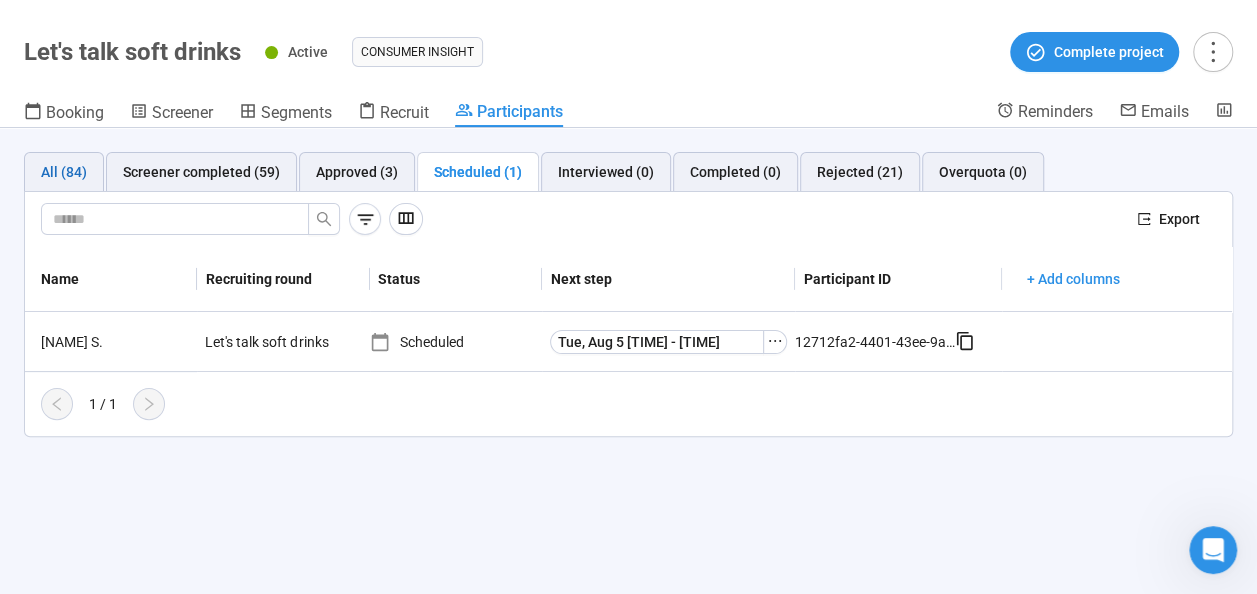 click on "All (84)" at bounding box center (64, 172) 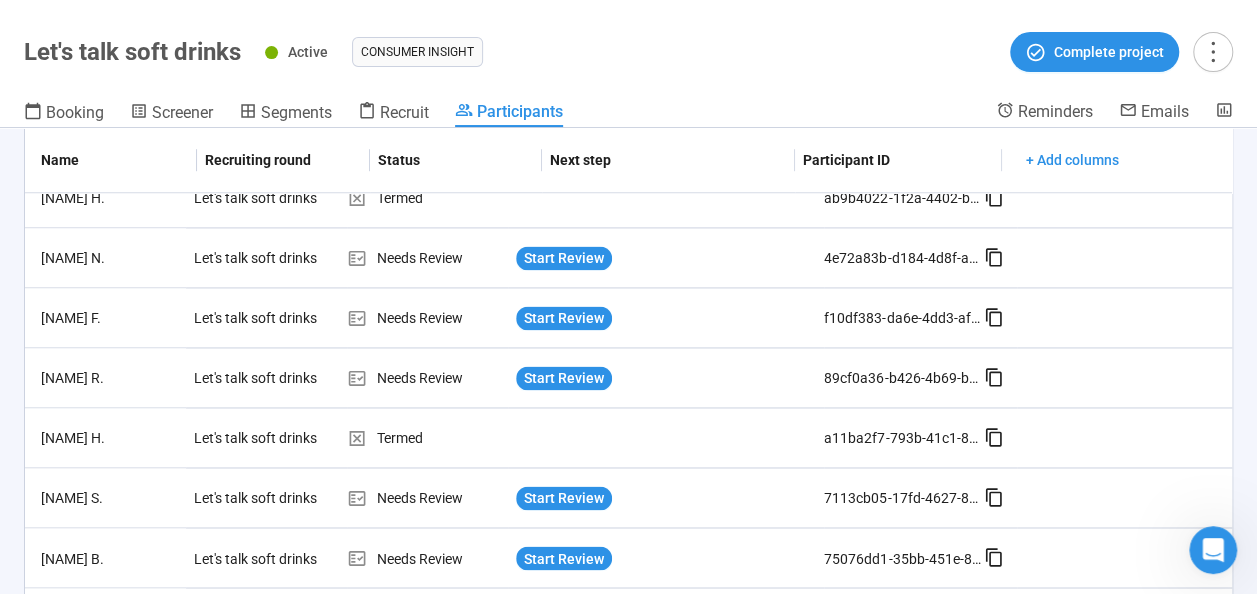 scroll, scrollTop: 1581, scrollLeft: 0, axis: vertical 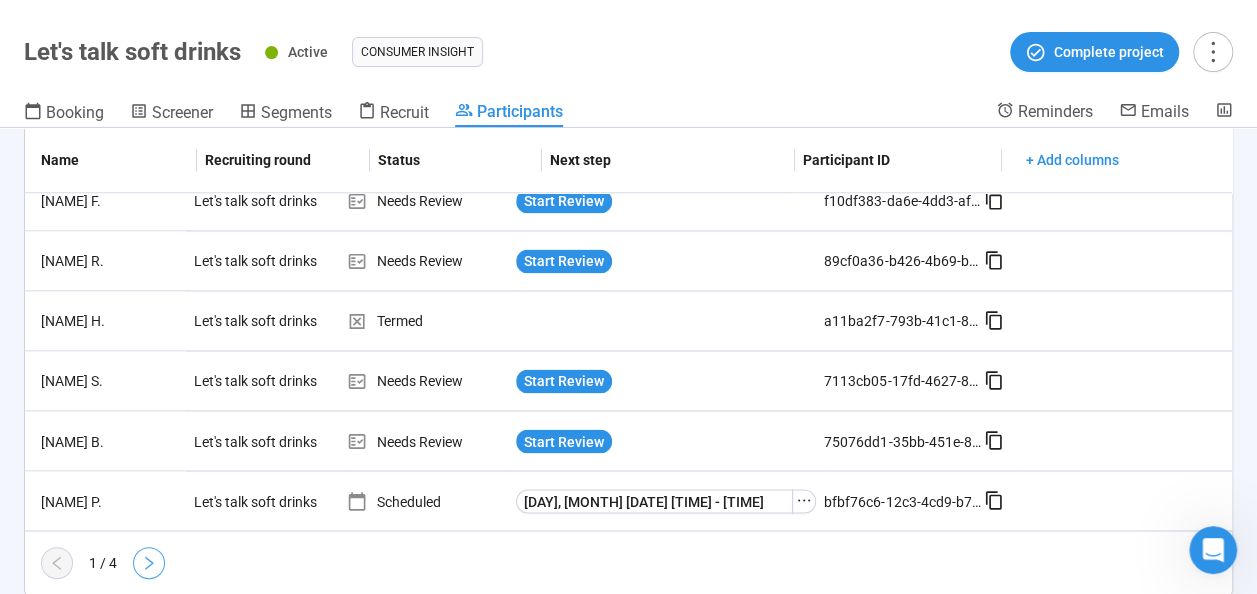 click at bounding box center (149, 563) 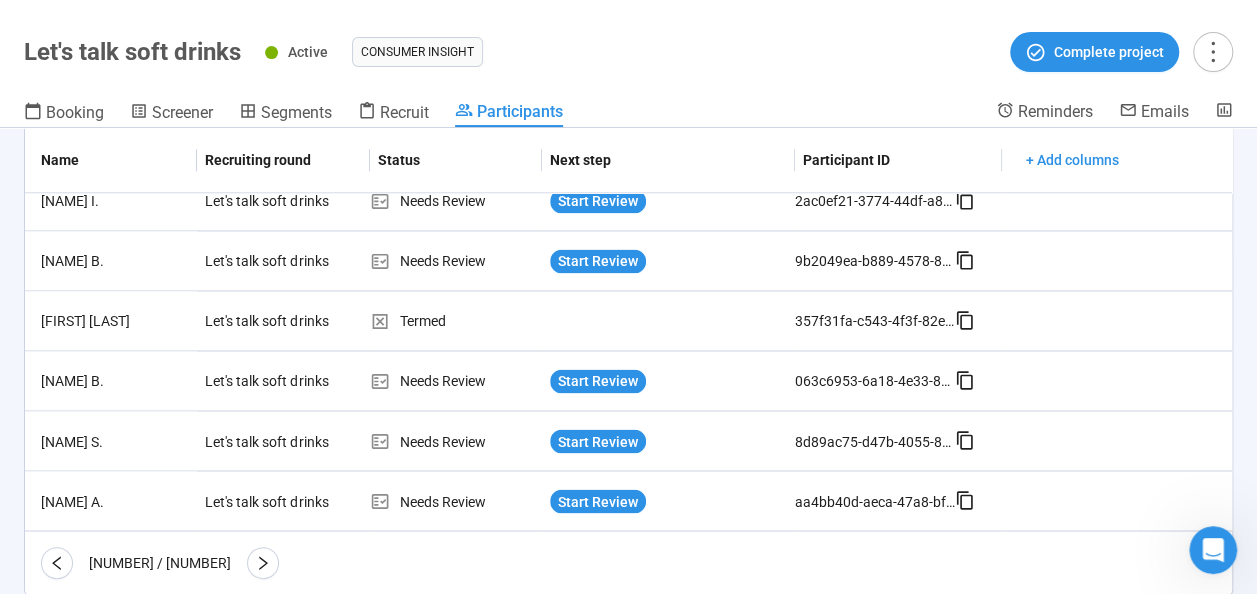scroll, scrollTop: 0, scrollLeft: 0, axis: both 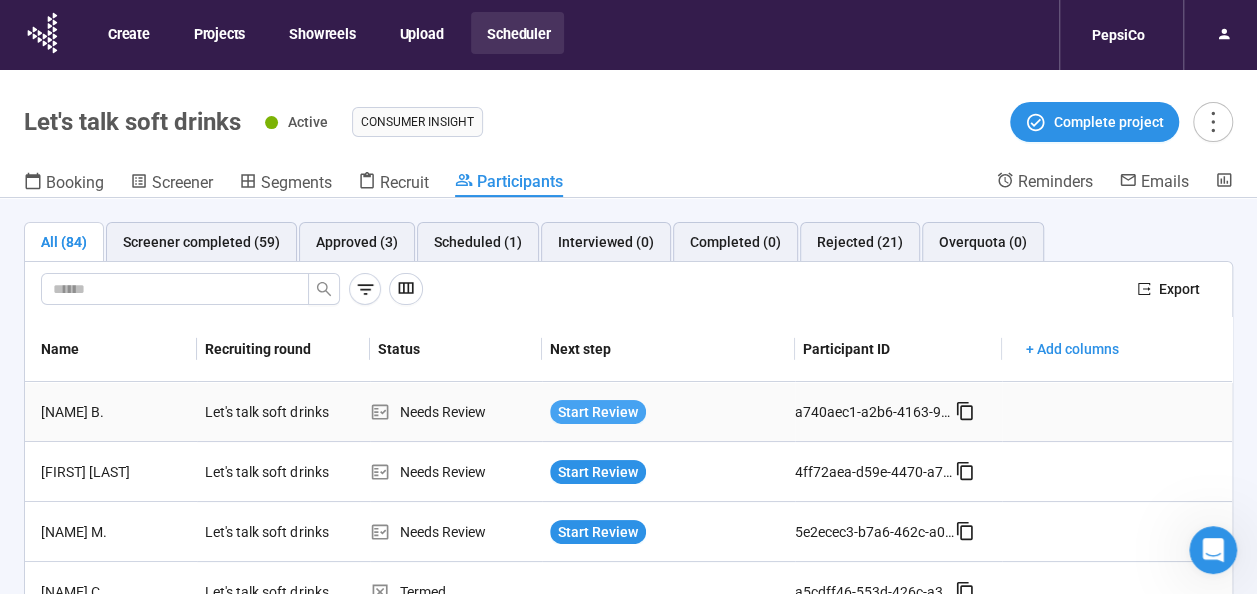 click on "Start Review" at bounding box center (598, 412) 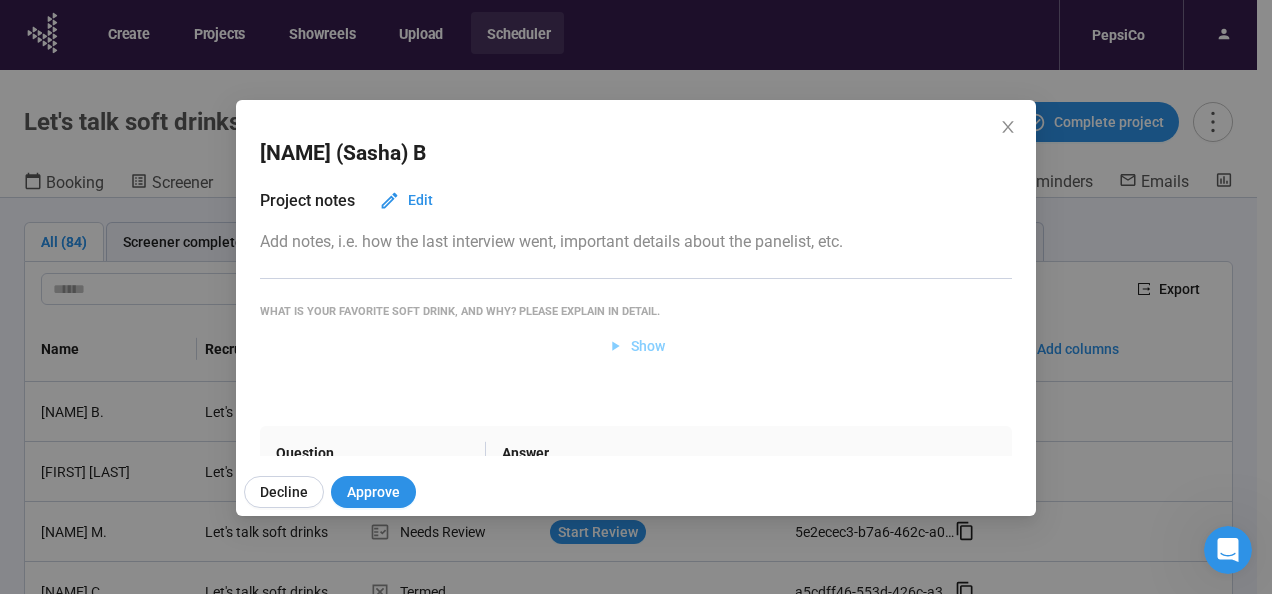 click 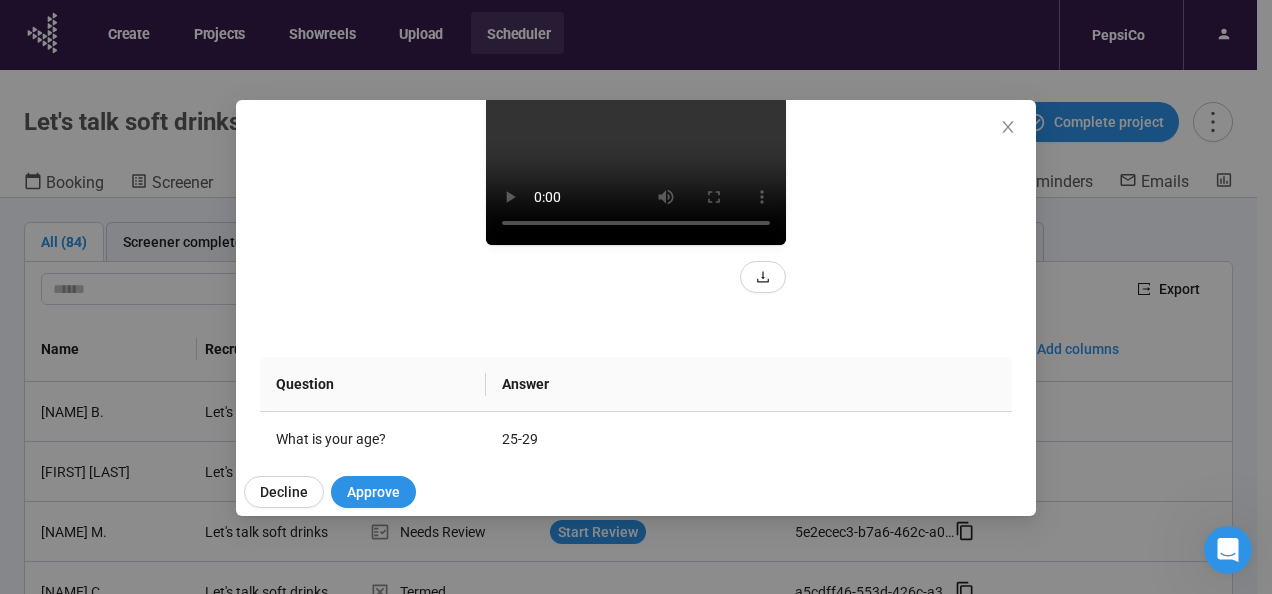 scroll, scrollTop: 240, scrollLeft: 0, axis: vertical 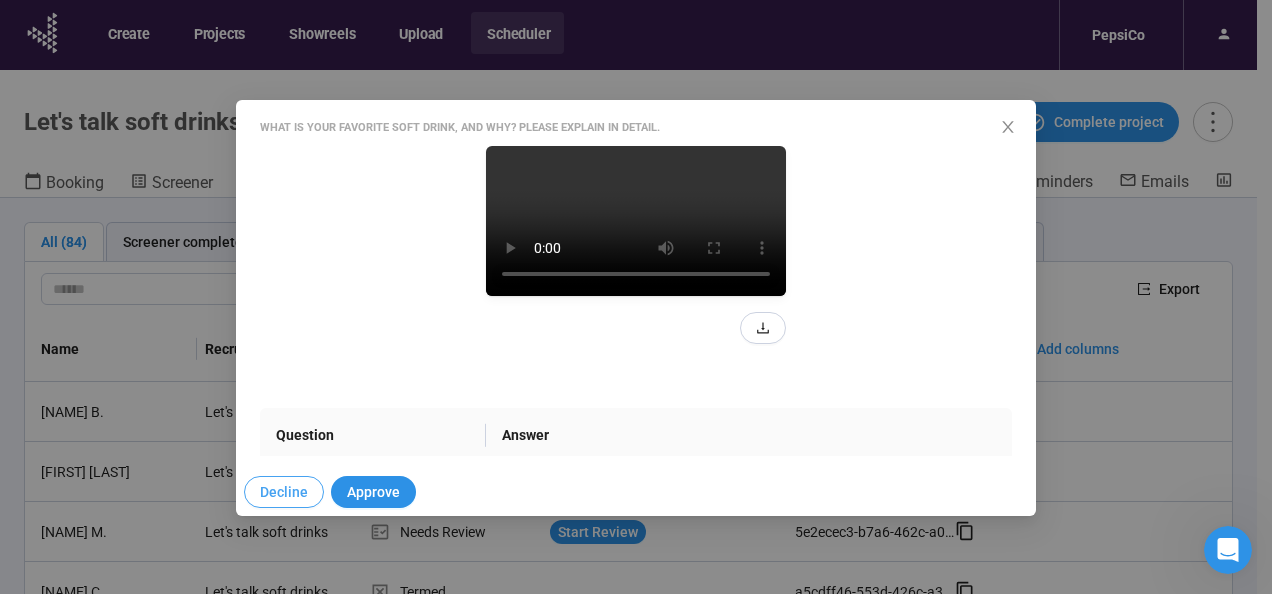 click on "Decline" at bounding box center [284, 492] 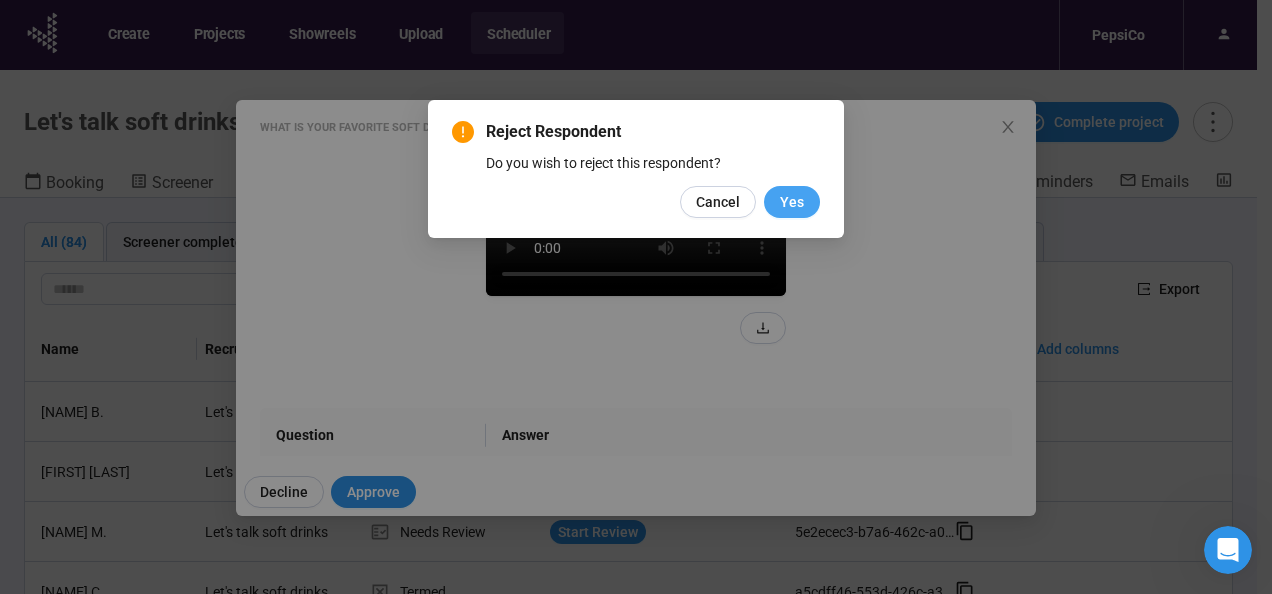 click on "Yes" at bounding box center [792, 202] 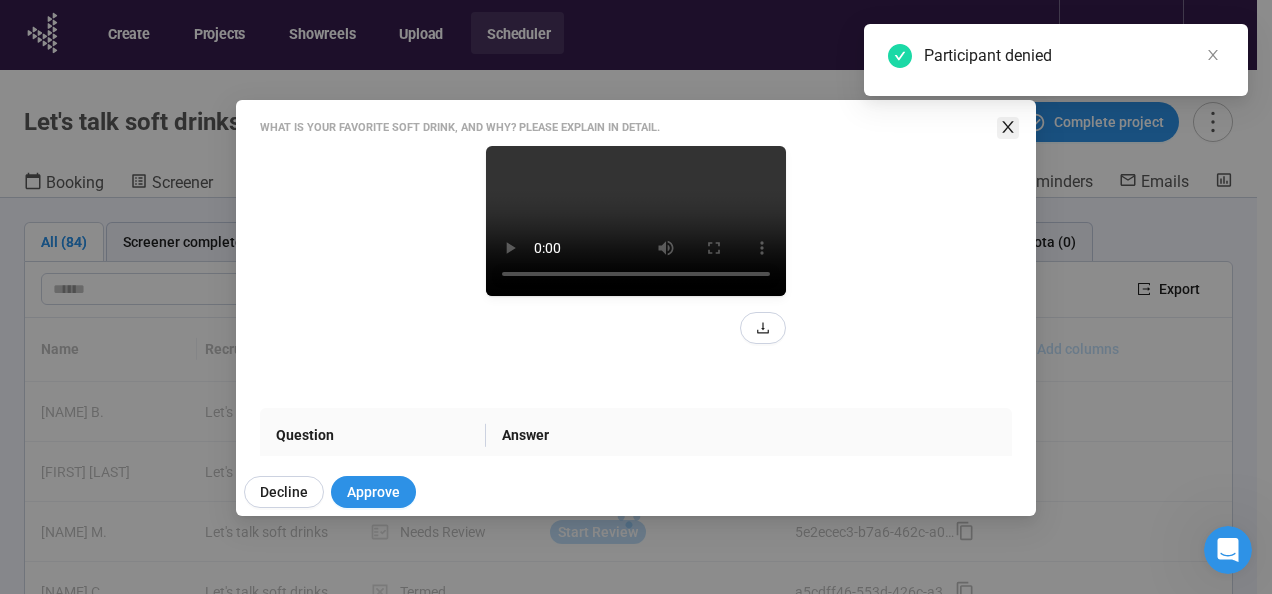click 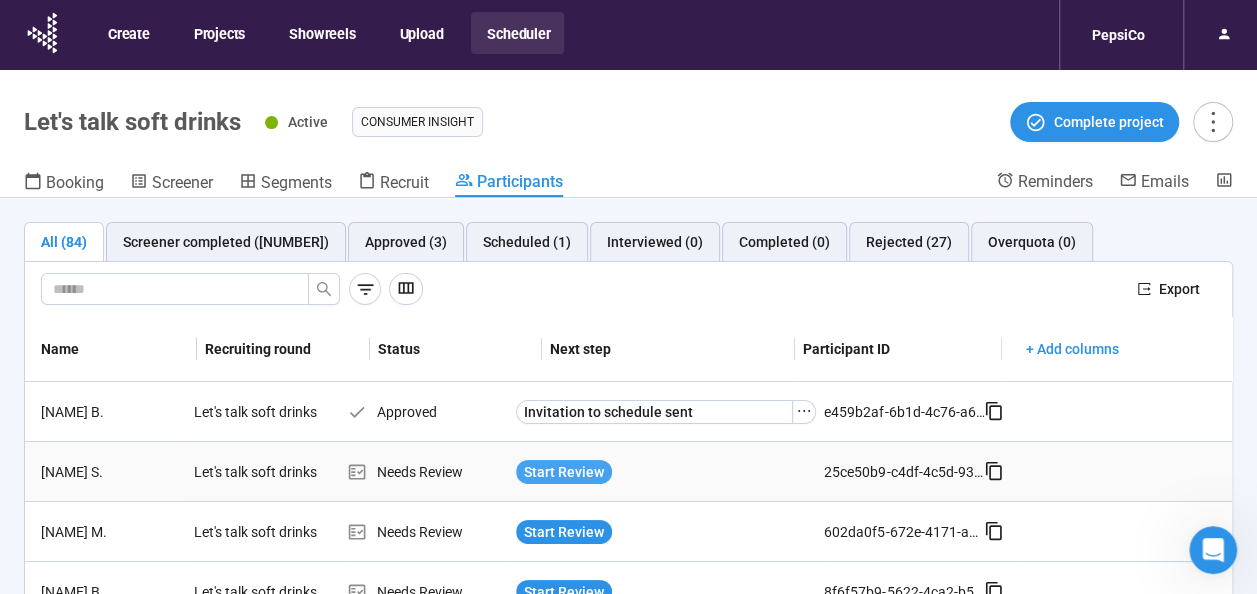 click on "Start Review" at bounding box center (564, 472) 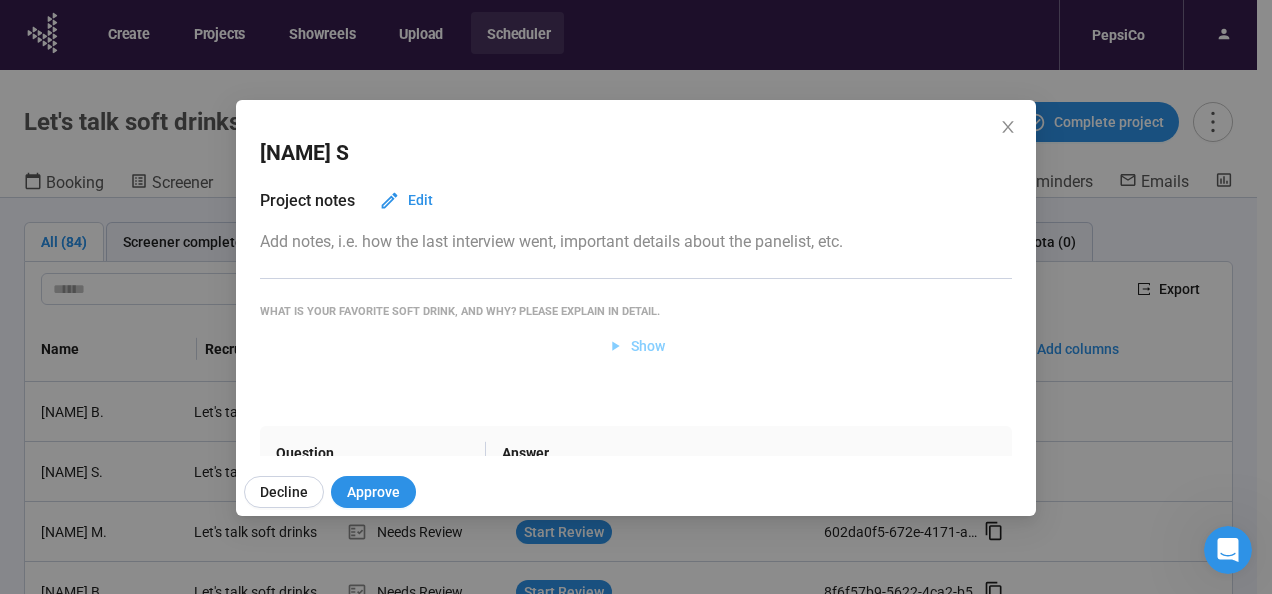 click 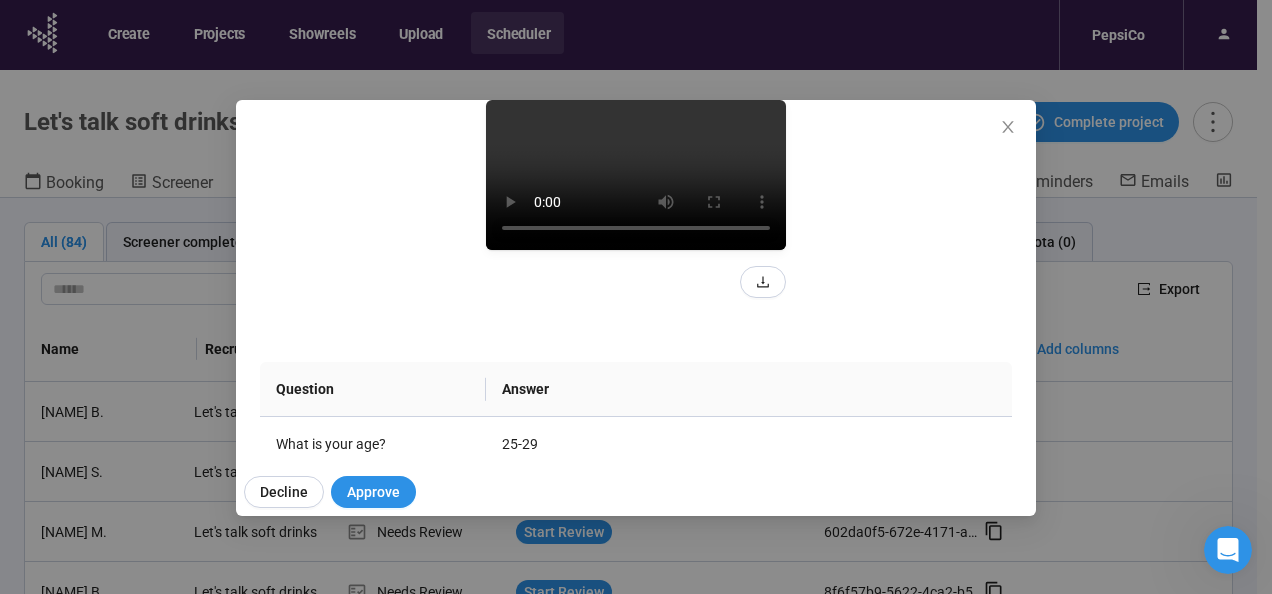 scroll, scrollTop: 268, scrollLeft: 0, axis: vertical 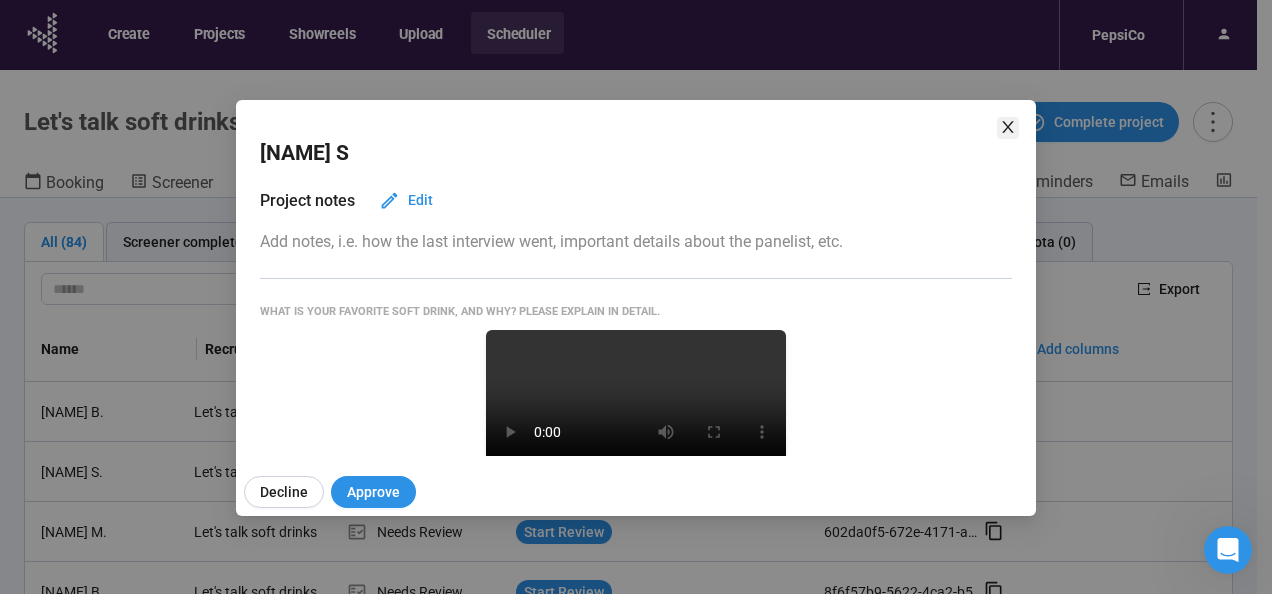 click 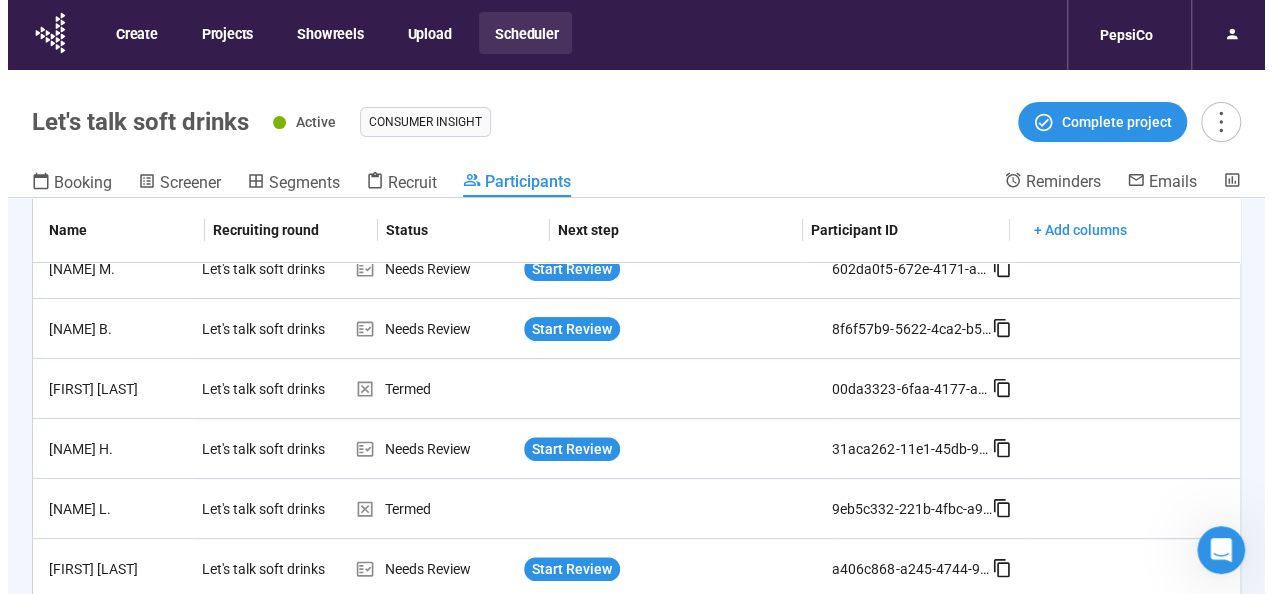 scroll, scrollTop: 266, scrollLeft: 0, axis: vertical 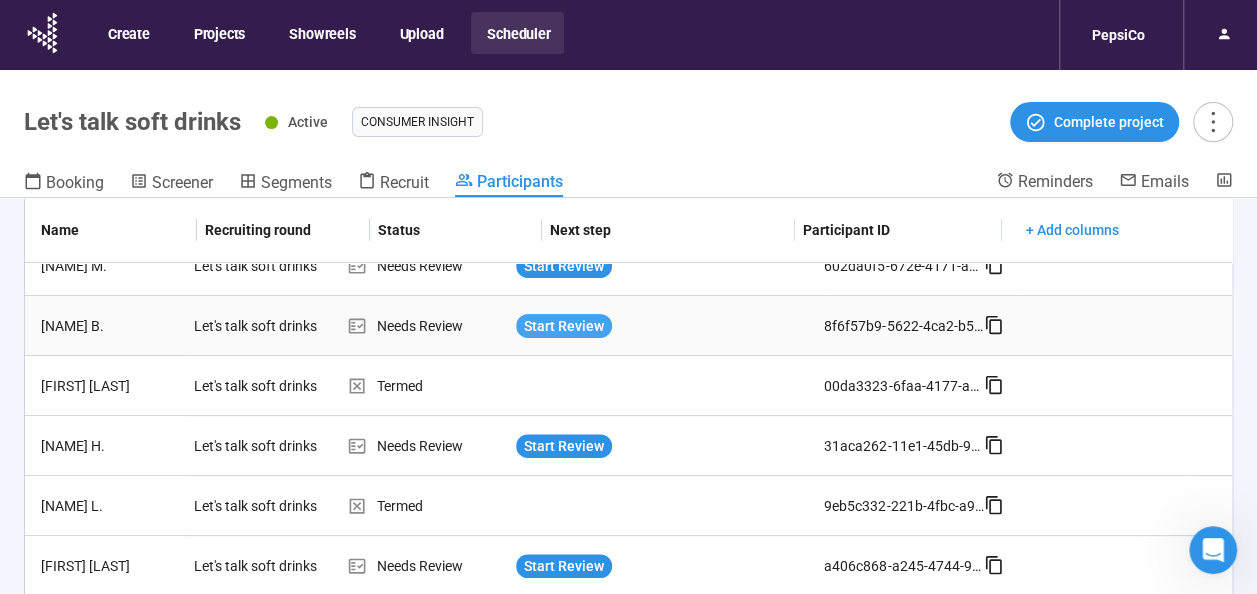 click on "Start Review" at bounding box center (564, 326) 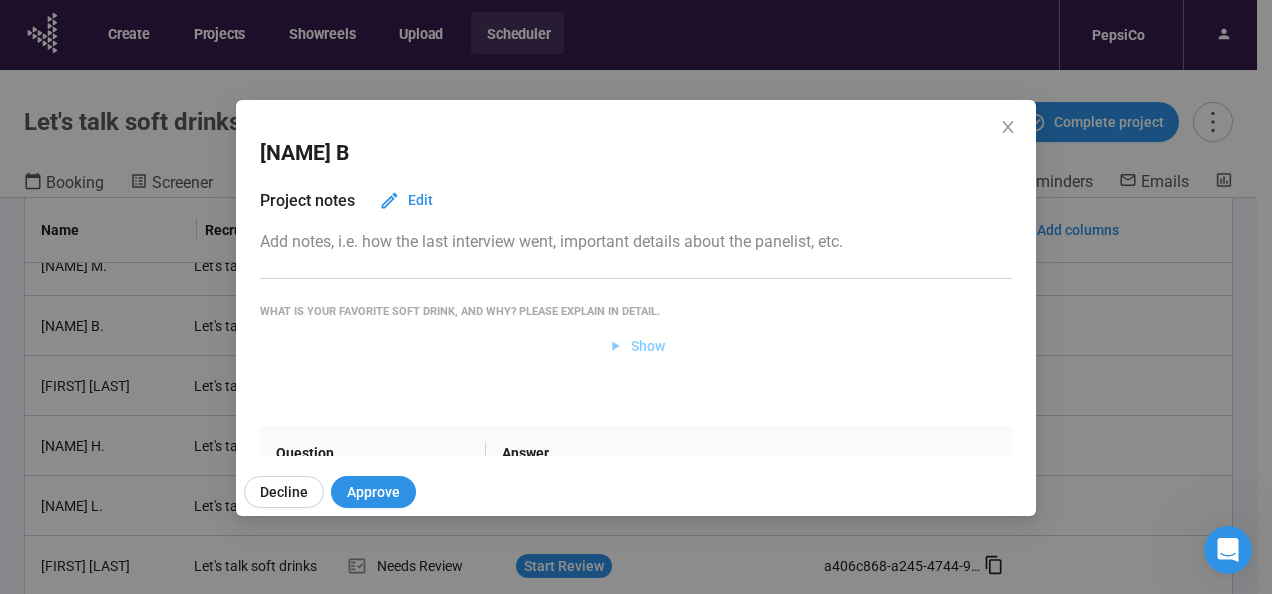 click 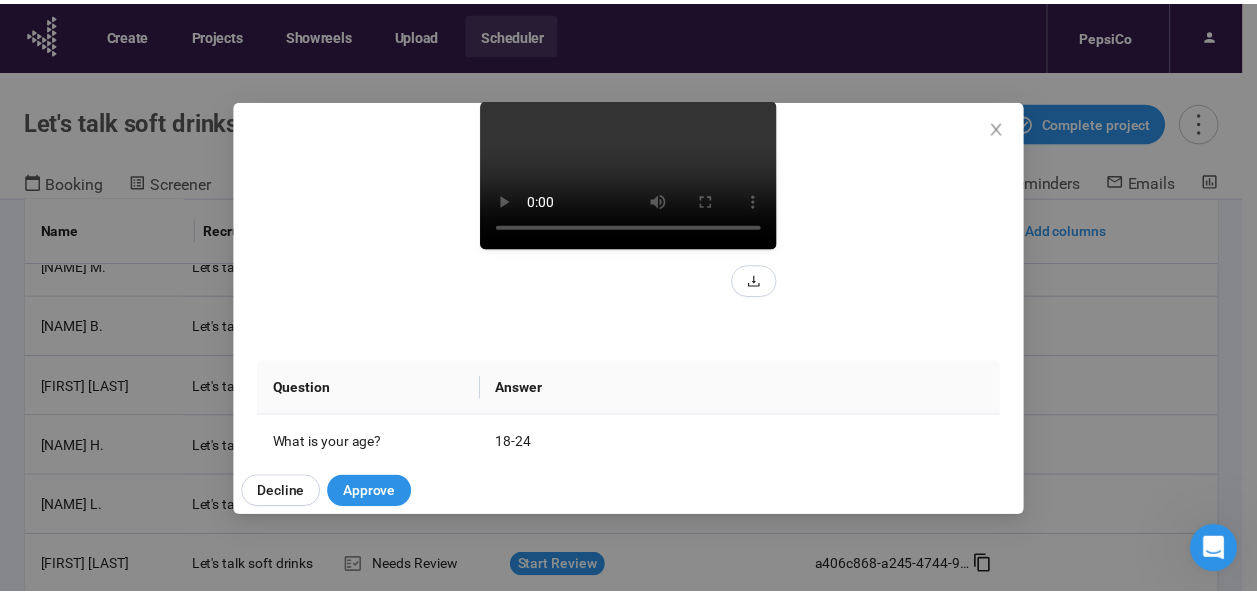 scroll, scrollTop: 276, scrollLeft: 0, axis: vertical 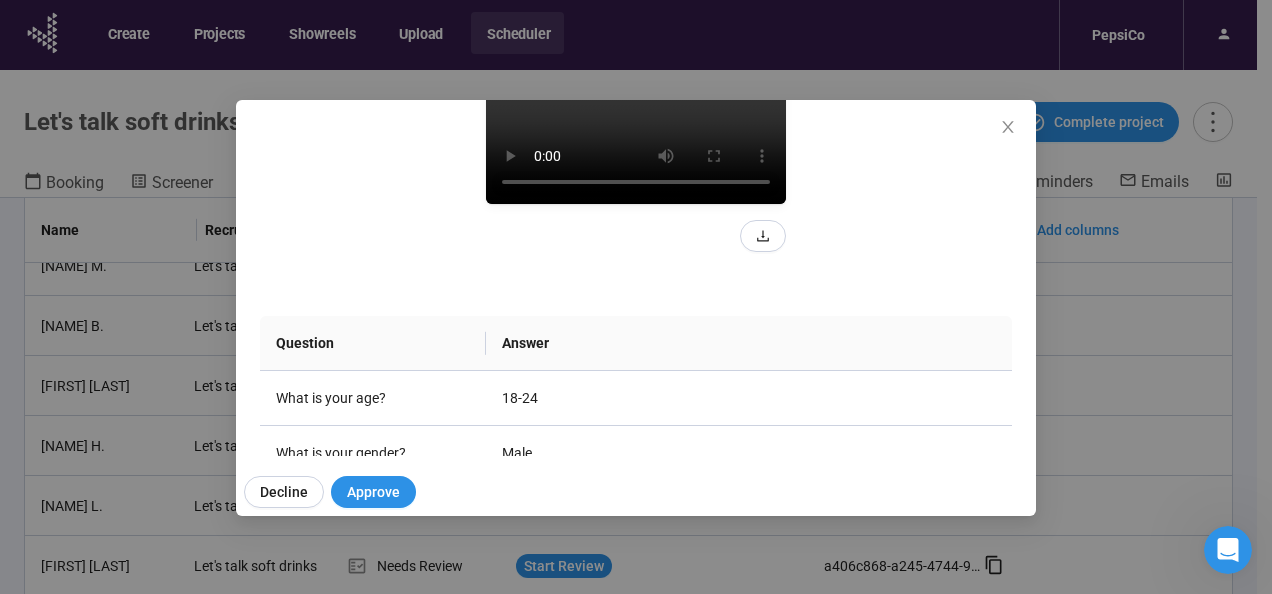 click at bounding box center [636, 129] 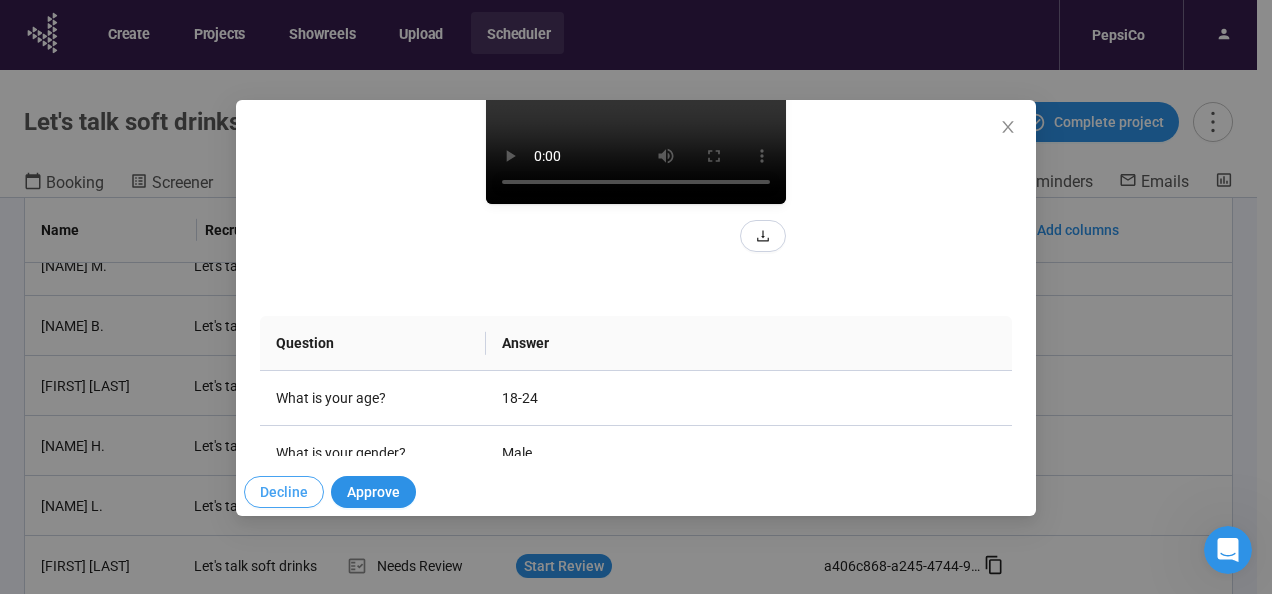click on "Decline" at bounding box center [284, 492] 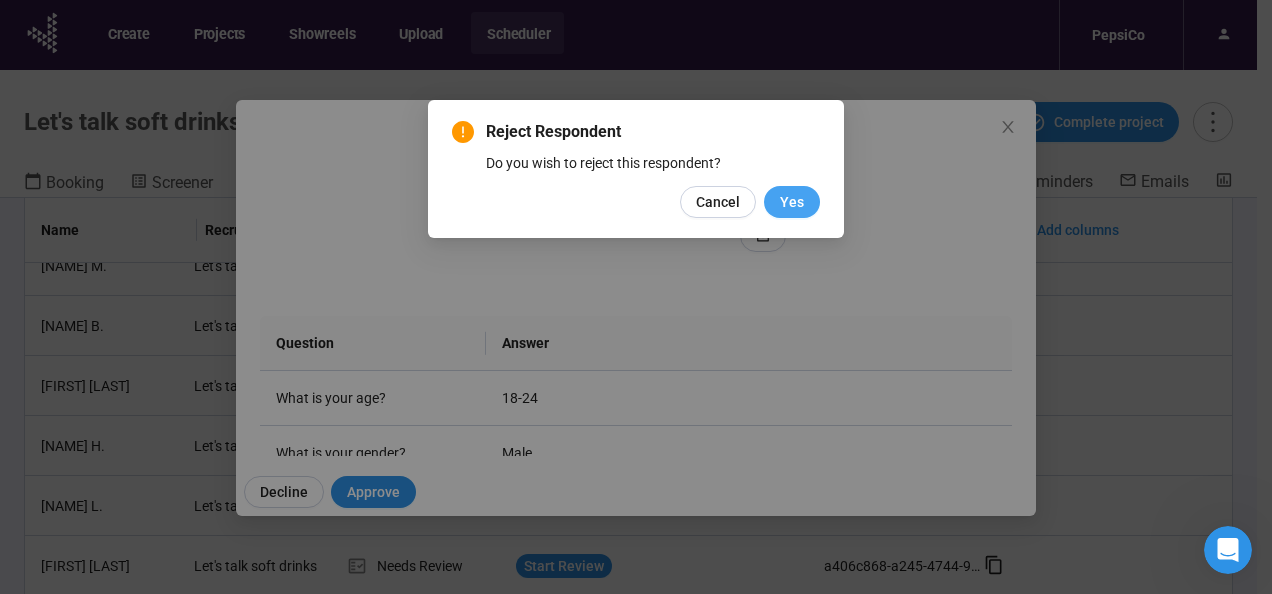 click on "Yes" at bounding box center [792, 202] 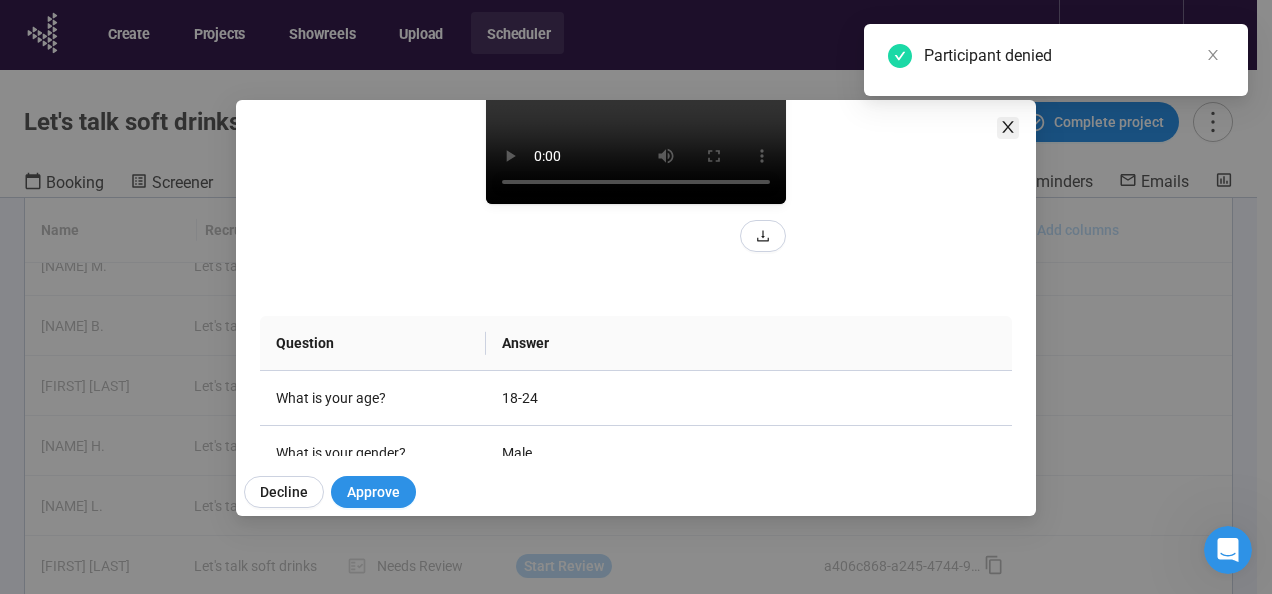 click at bounding box center [1008, 128] 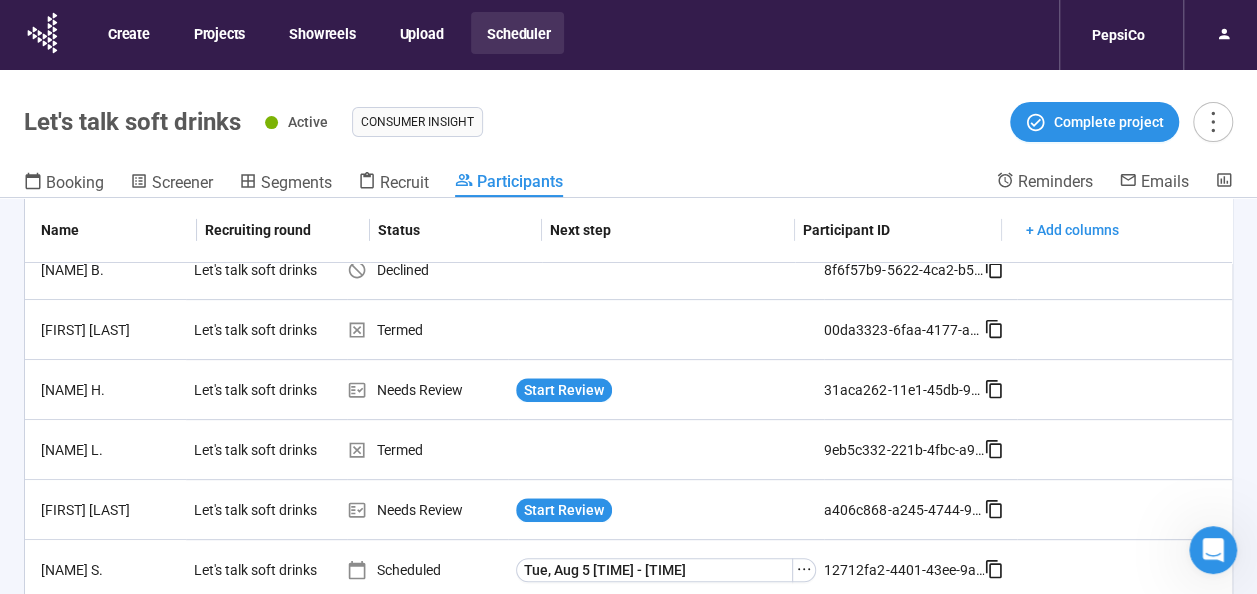 scroll, scrollTop: 318, scrollLeft: 0, axis: vertical 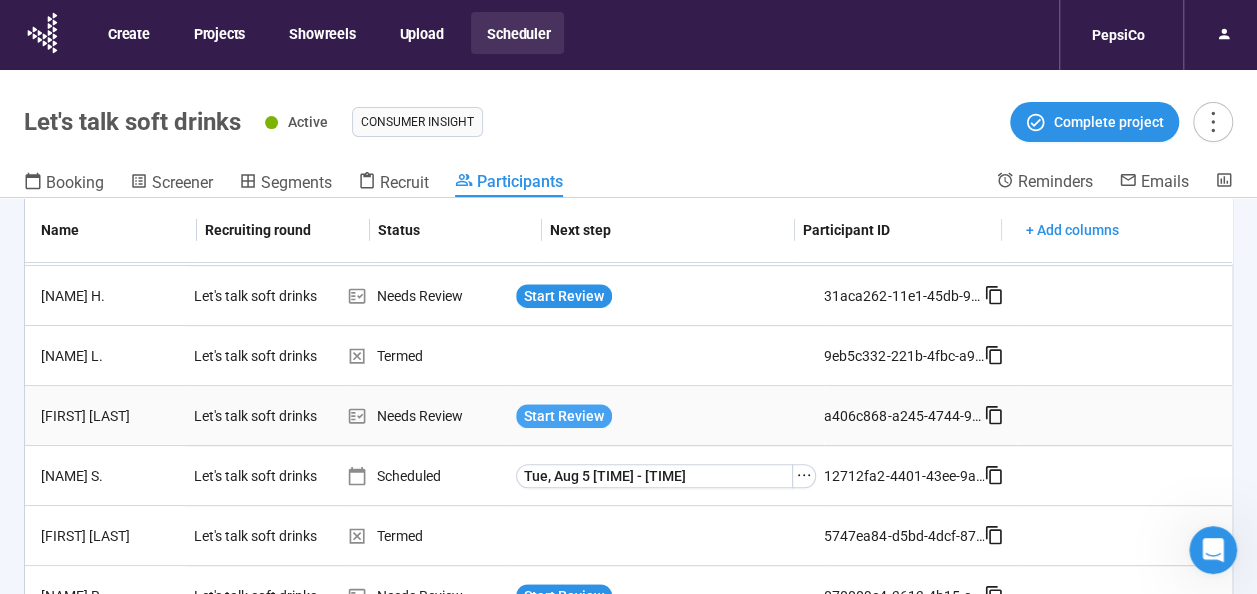 click on "Start Review" at bounding box center (564, 416) 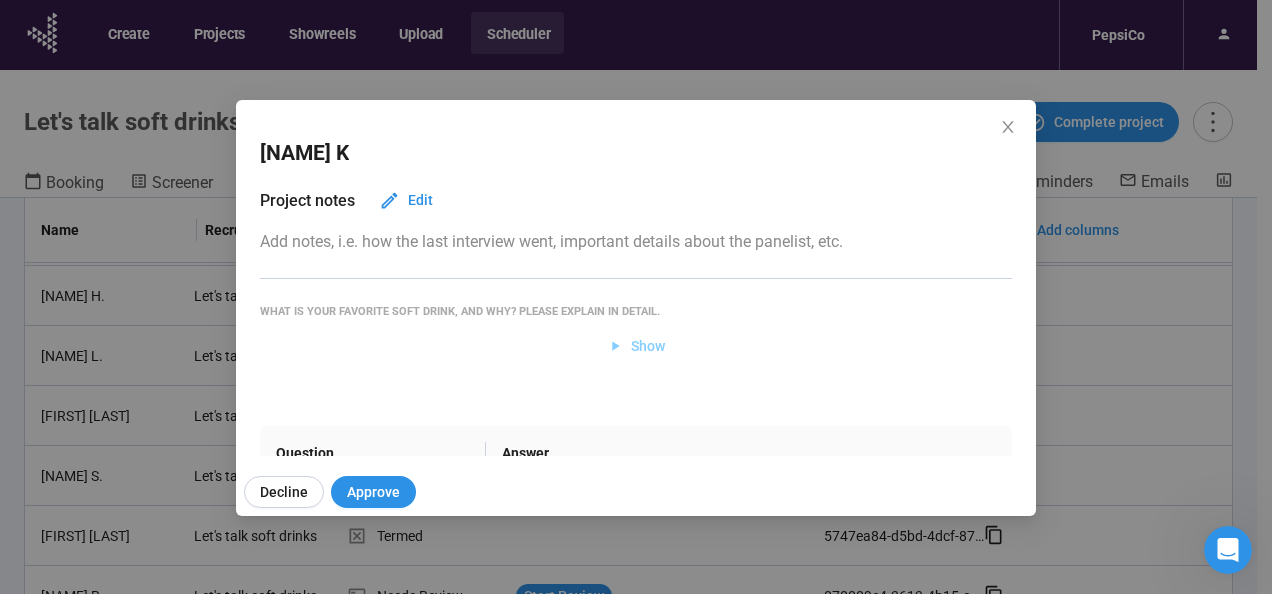 click 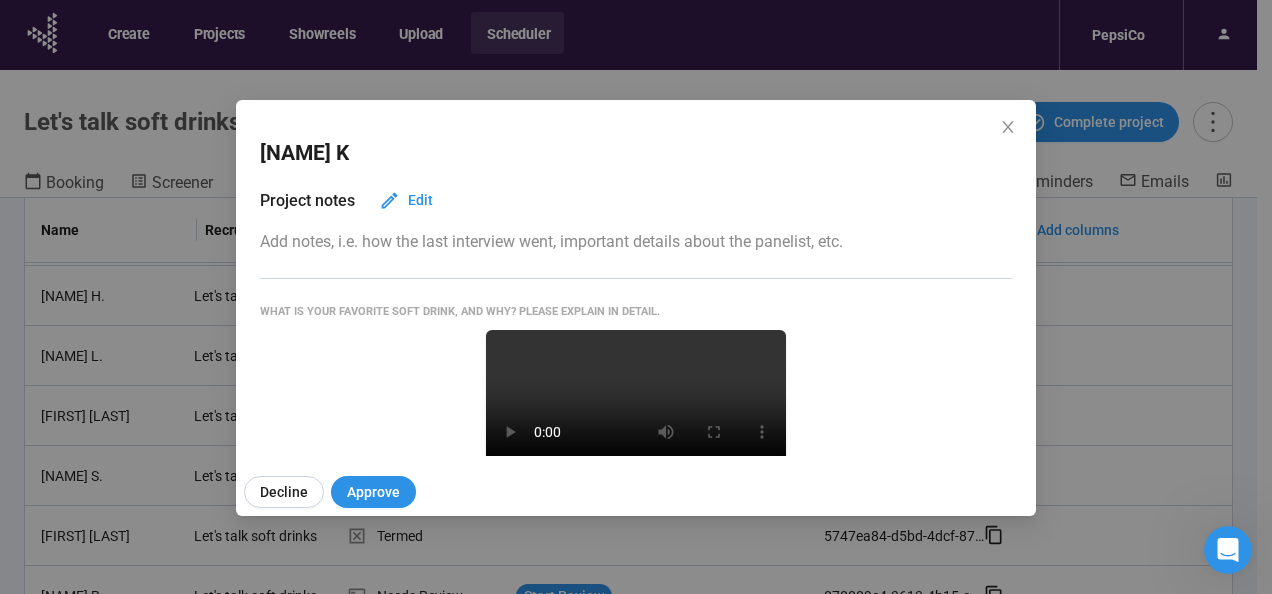 click at bounding box center [636, 405] 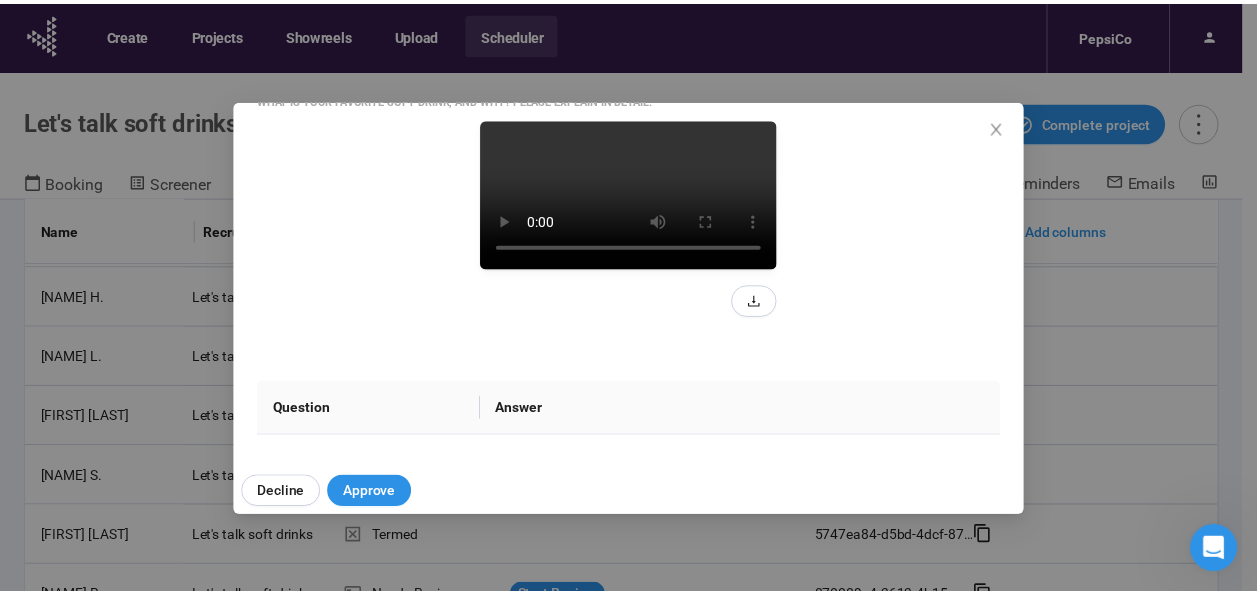 scroll, scrollTop: 230, scrollLeft: 0, axis: vertical 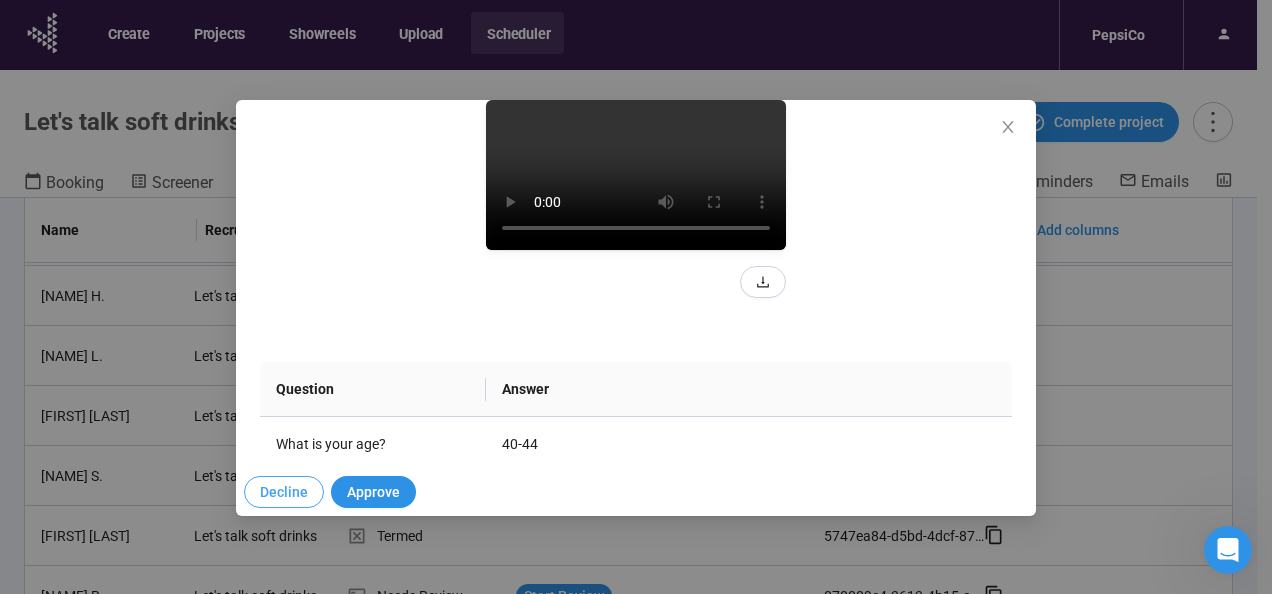 click on "Decline" at bounding box center [284, 492] 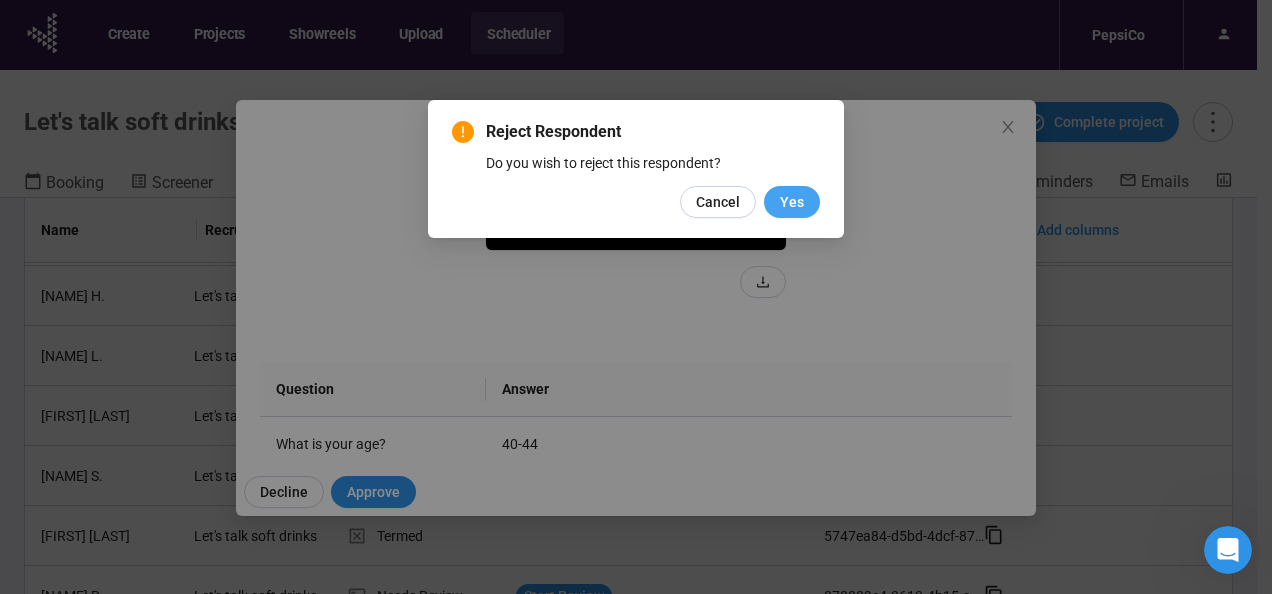 click on "Yes" at bounding box center [792, 202] 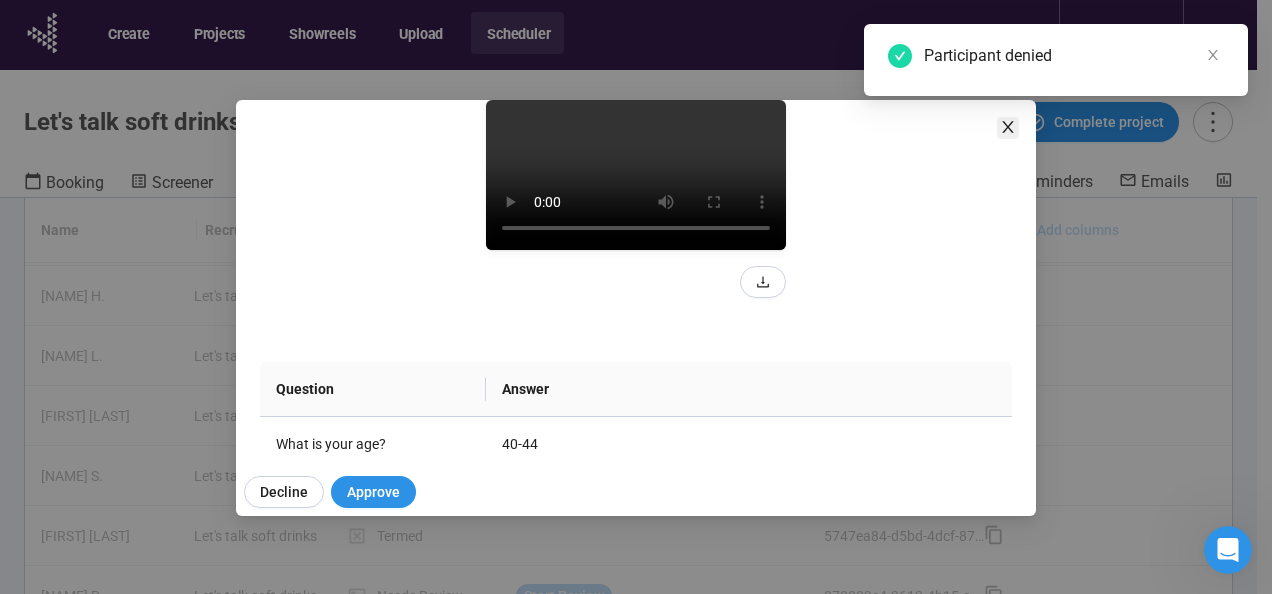 click 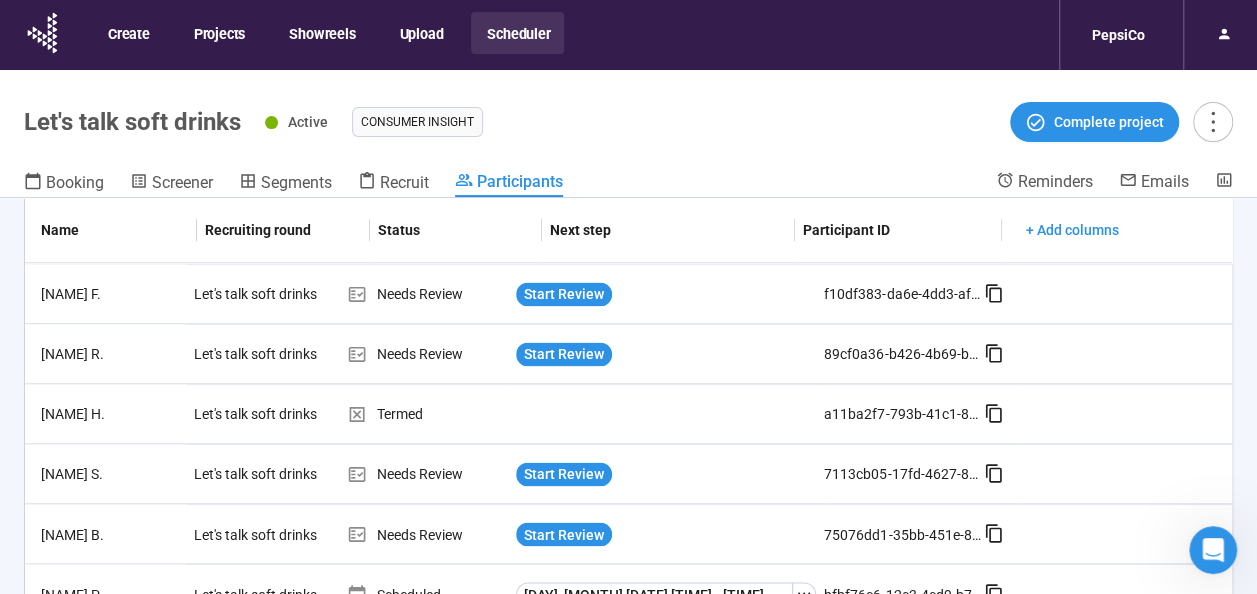 scroll, scrollTop: 1581, scrollLeft: 0, axis: vertical 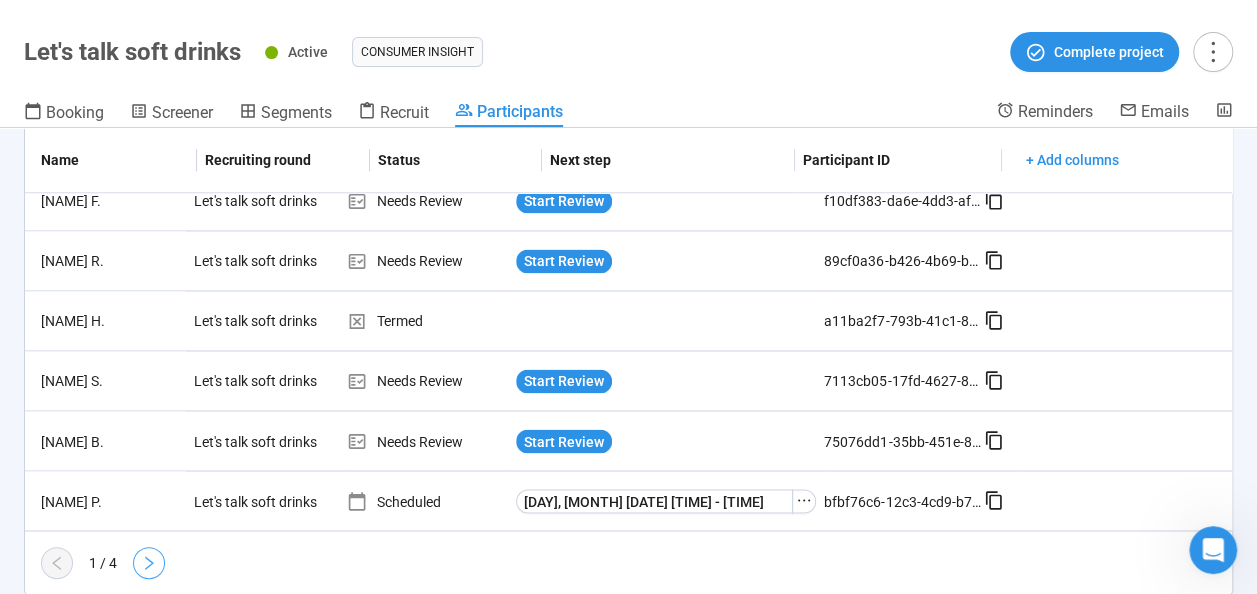 click 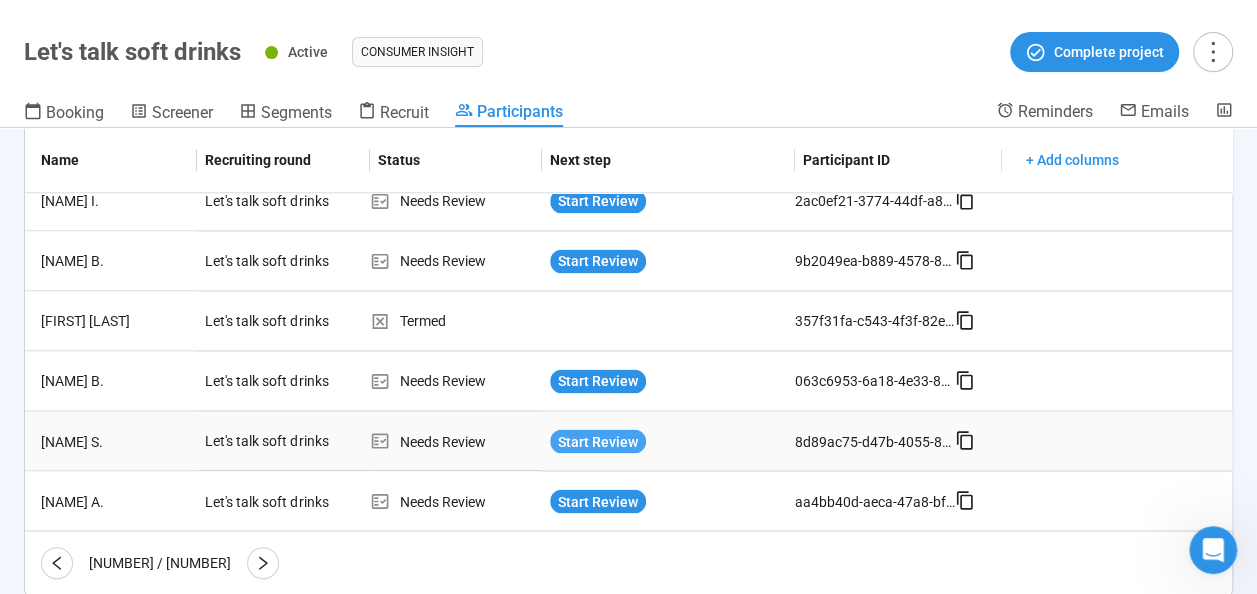 click on "Start Review" at bounding box center [598, 441] 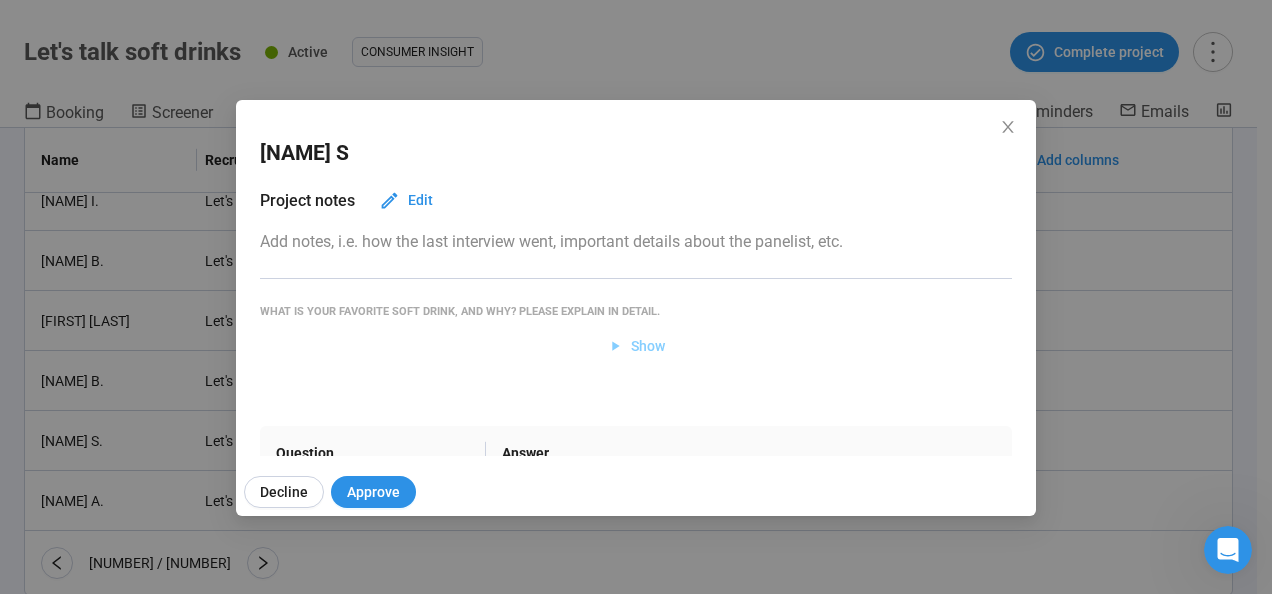 click 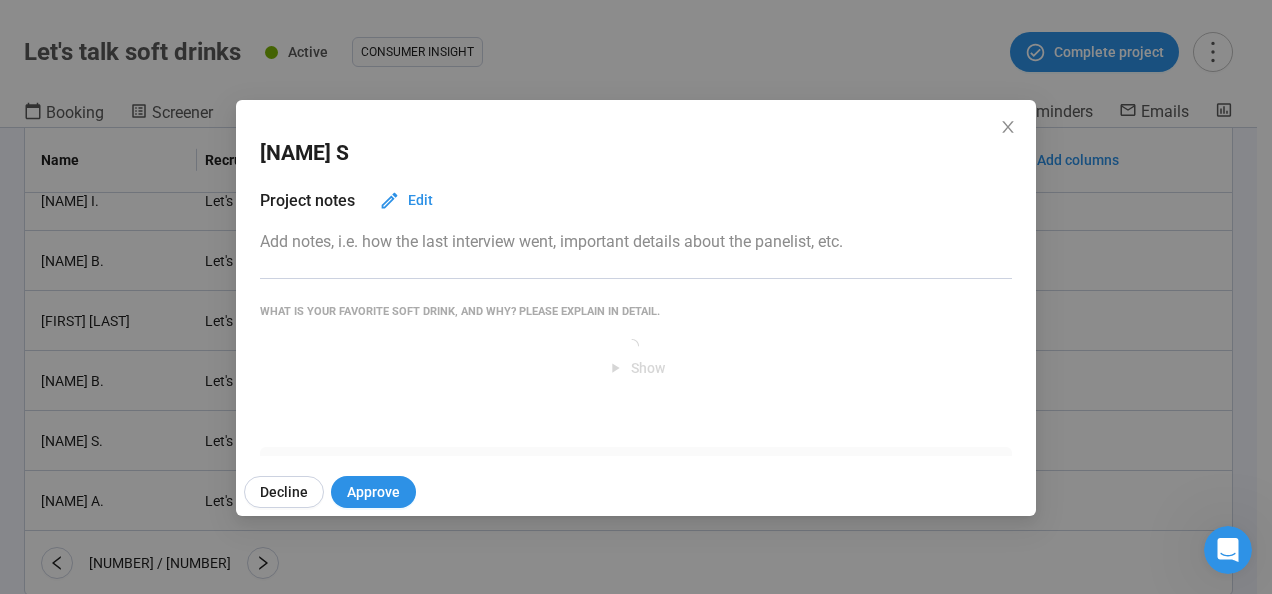 click on "Add notes, i.e. how the last interview went, important details about the panelist, etc." at bounding box center [636, 241] 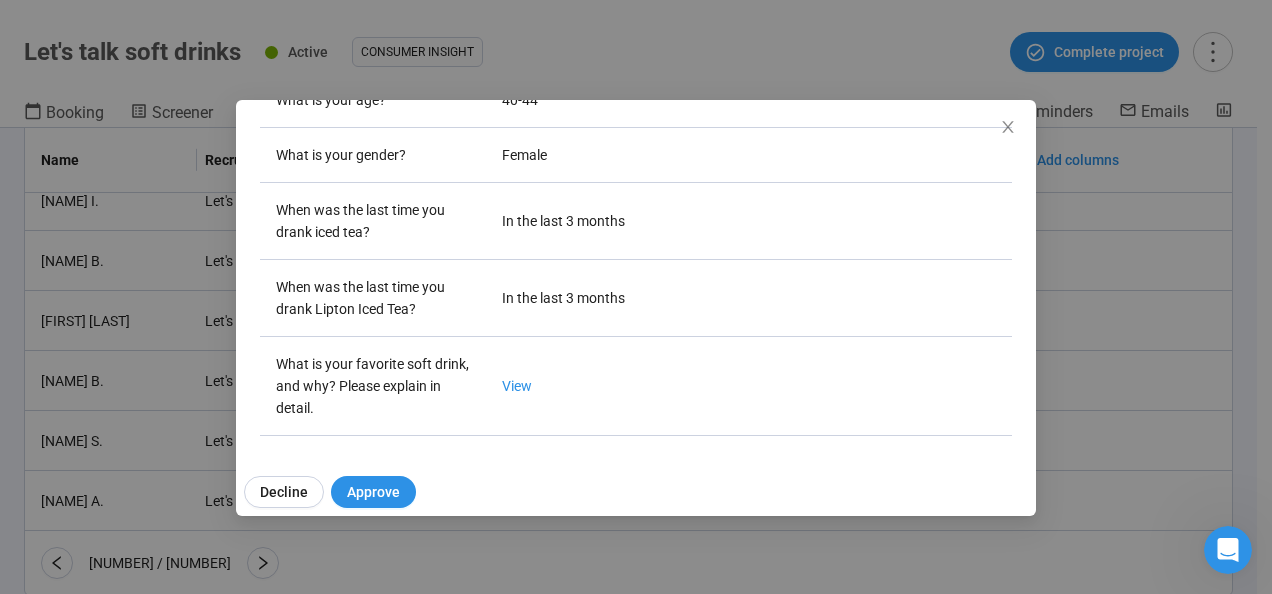 scroll, scrollTop: 613, scrollLeft: 0, axis: vertical 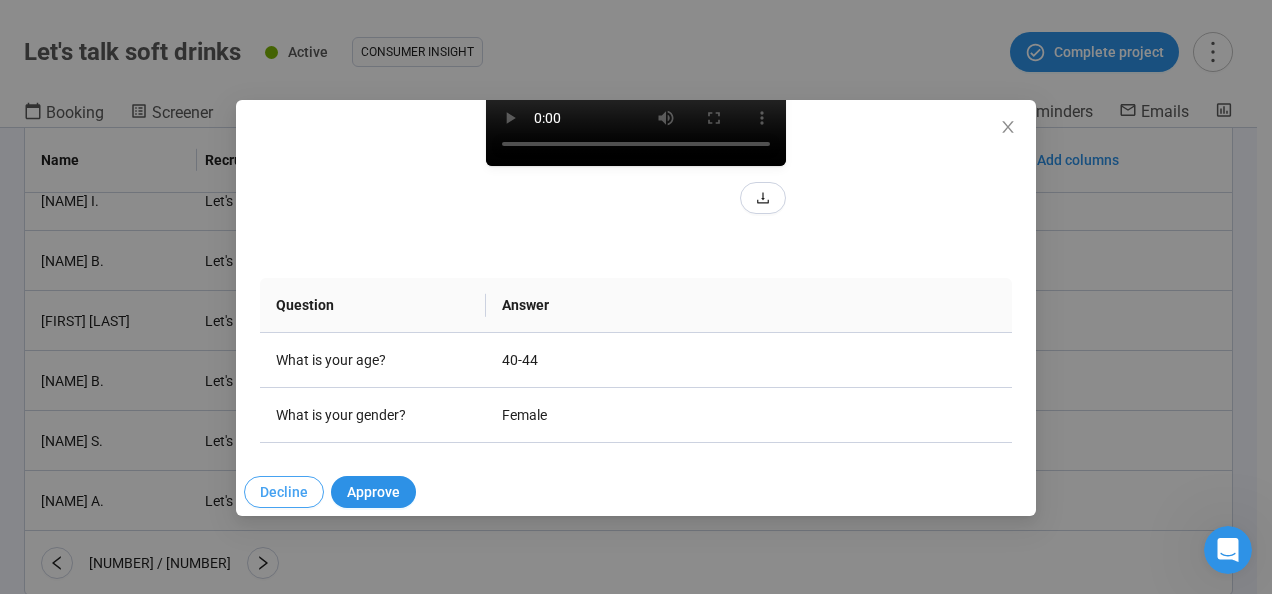 click on "Decline" at bounding box center [284, 492] 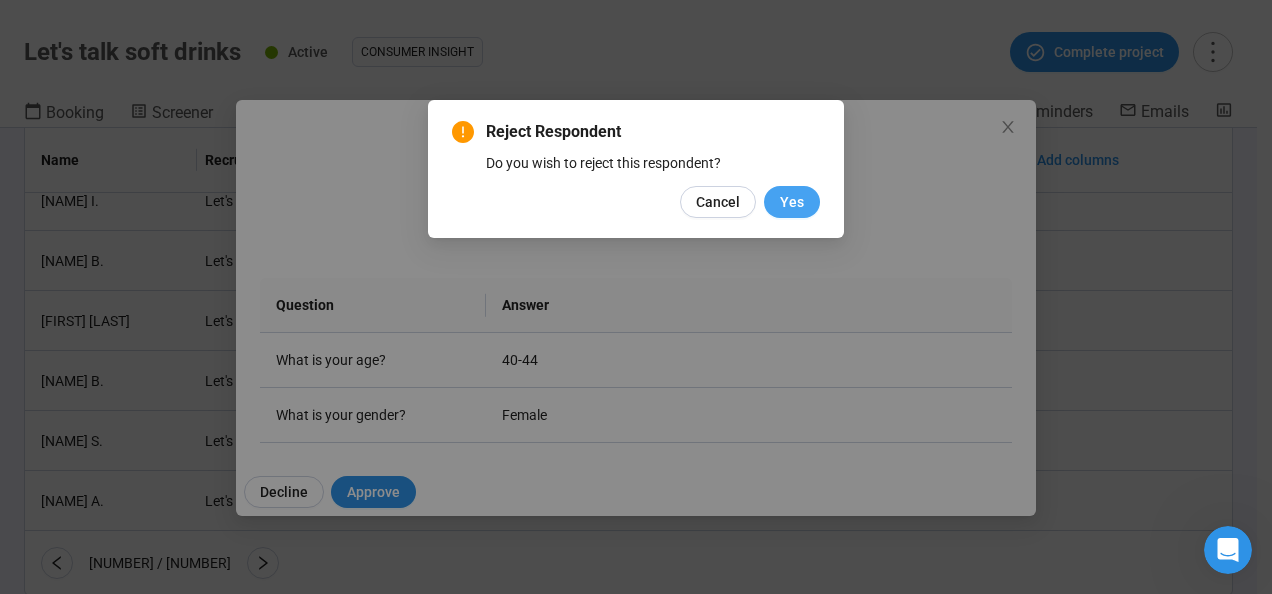click on "Yes" at bounding box center [792, 202] 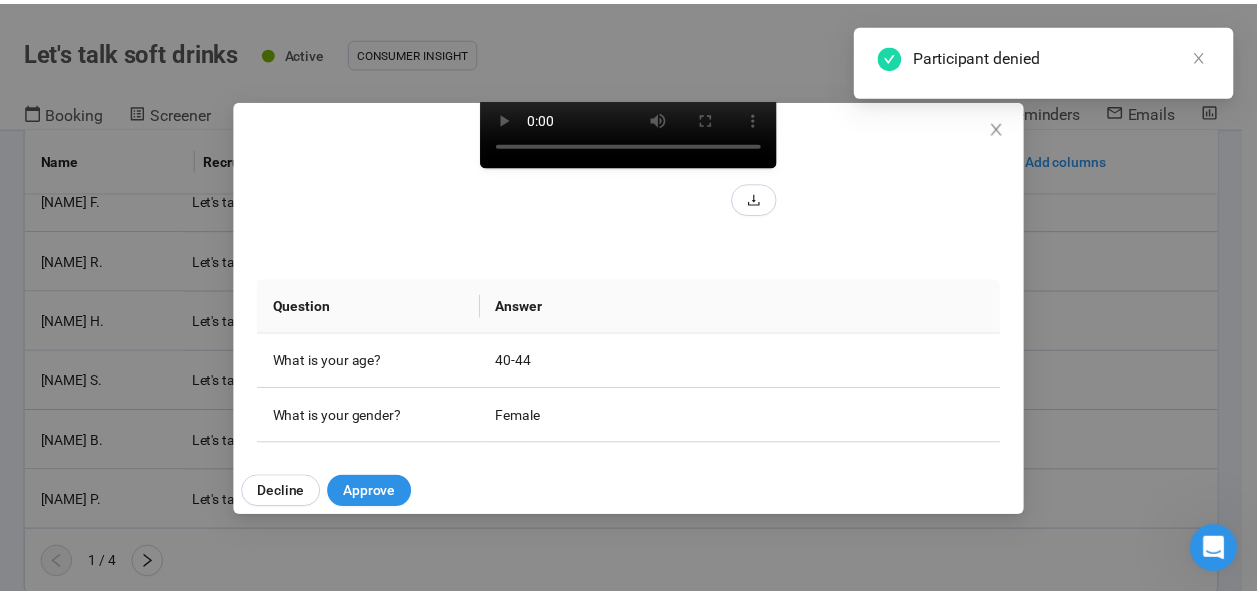 scroll, scrollTop: 0, scrollLeft: 0, axis: both 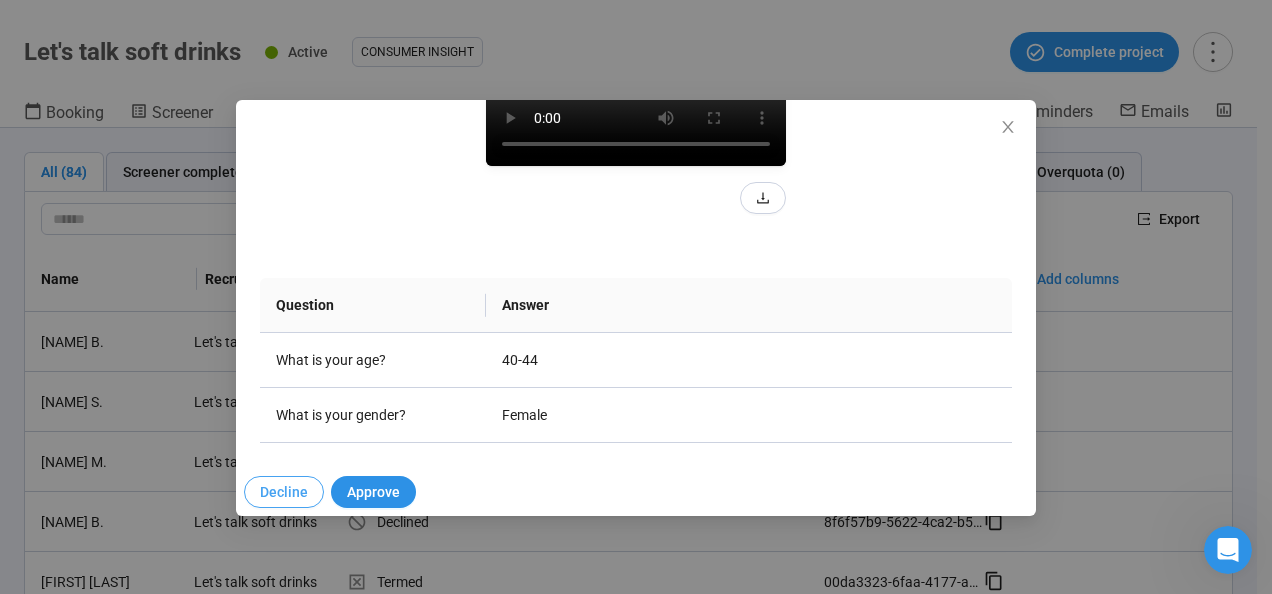 click on "Decline" at bounding box center [284, 492] 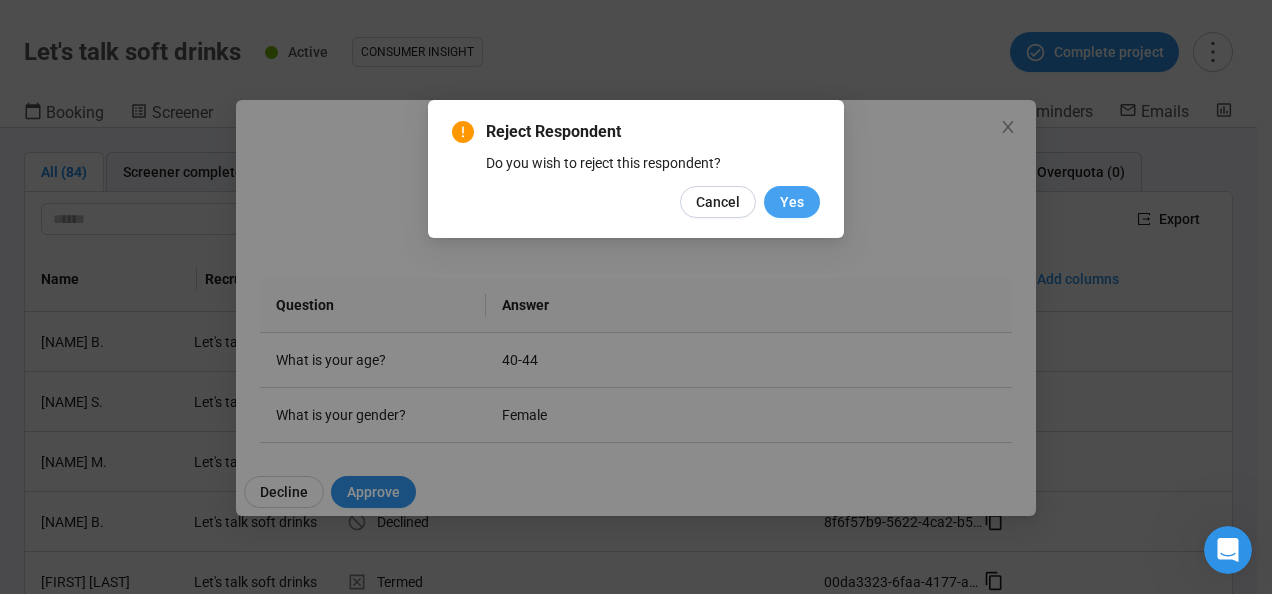 click on "Yes" at bounding box center (792, 202) 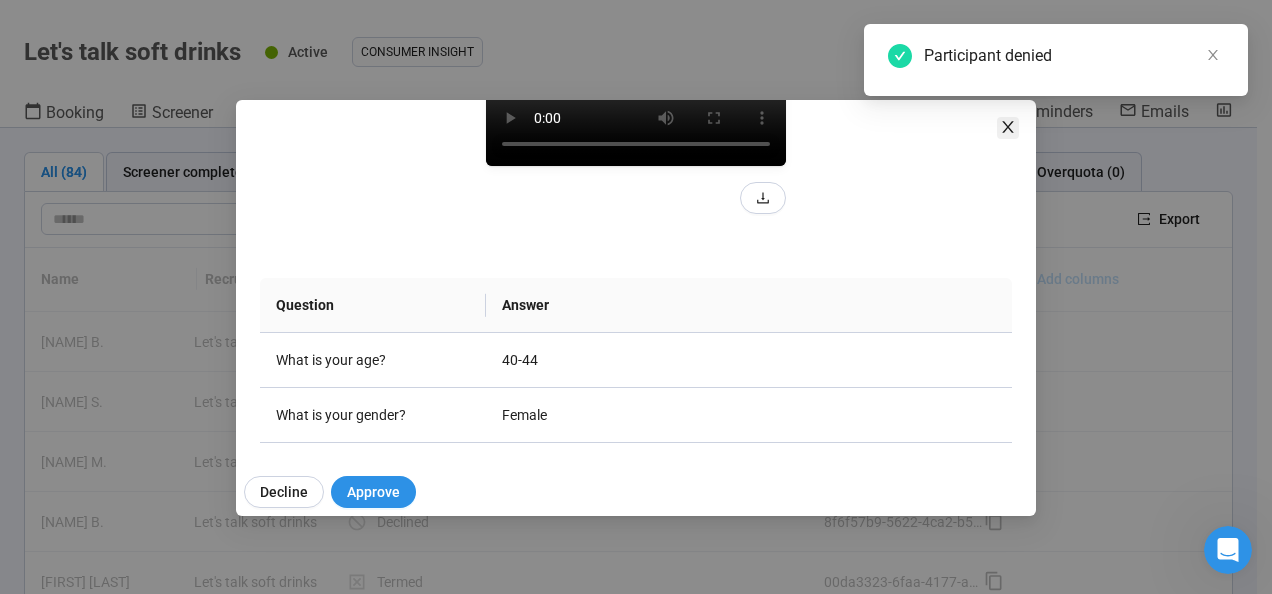click at bounding box center [1008, 128] 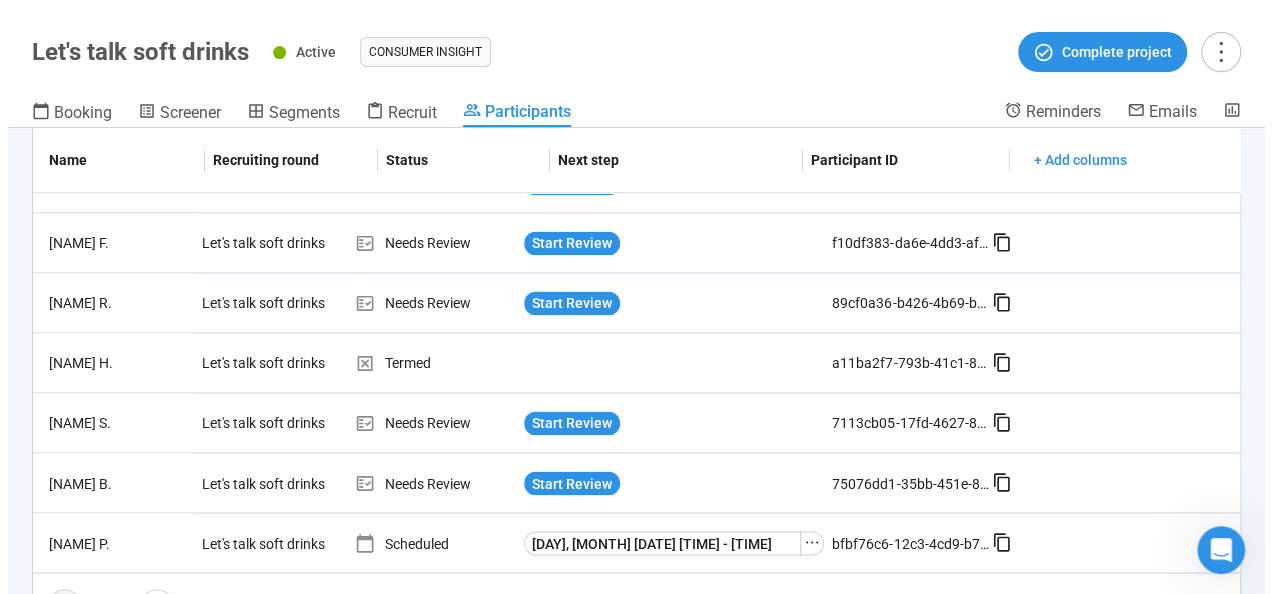 scroll, scrollTop: 1581, scrollLeft: 0, axis: vertical 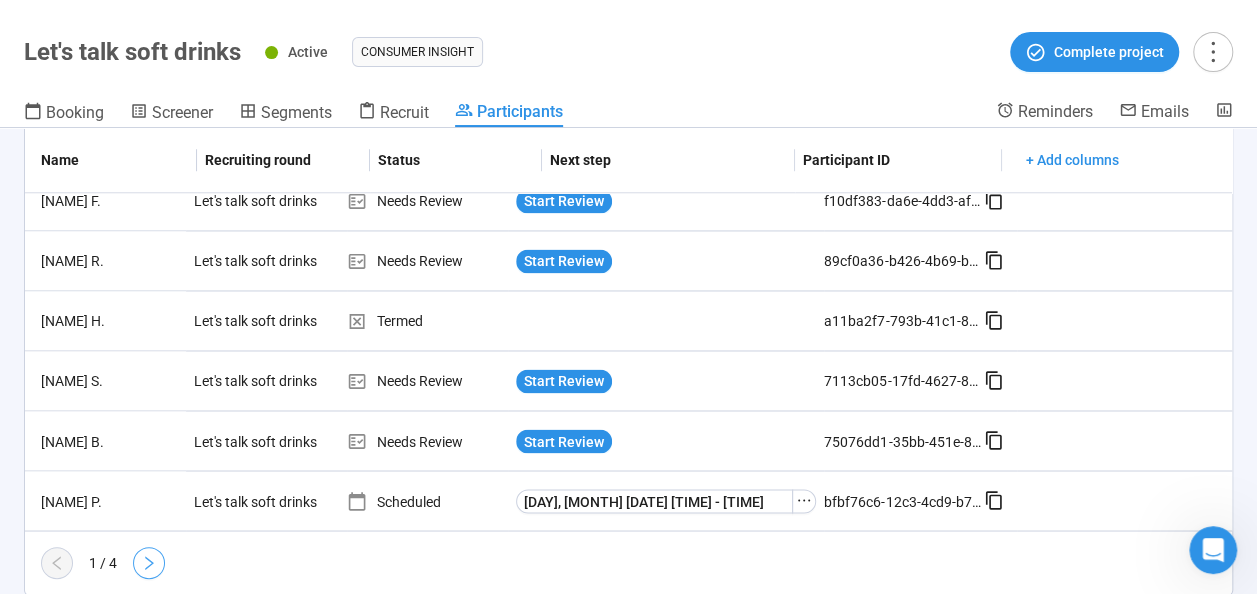 click 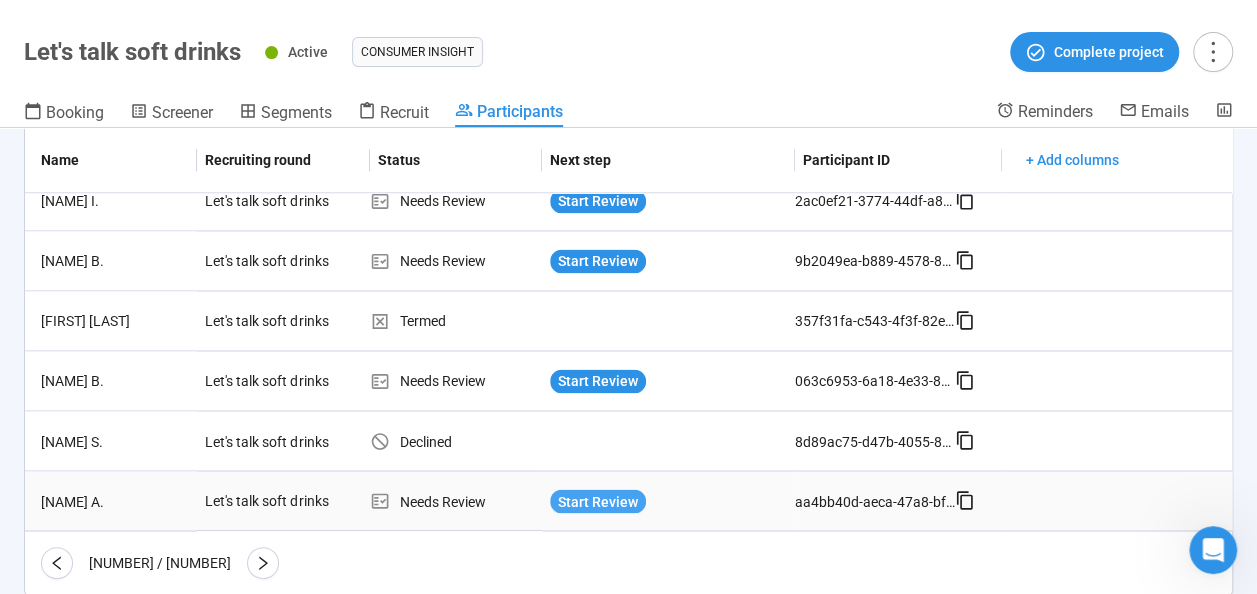click on "Start Review" at bounding box center [598, 501] 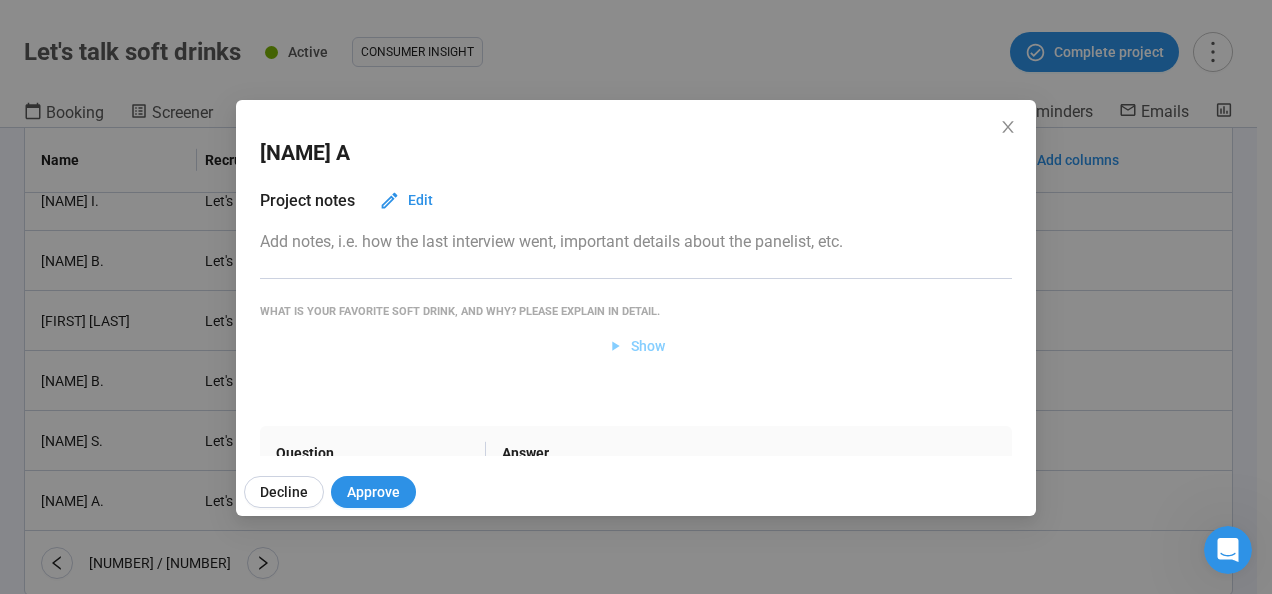 click 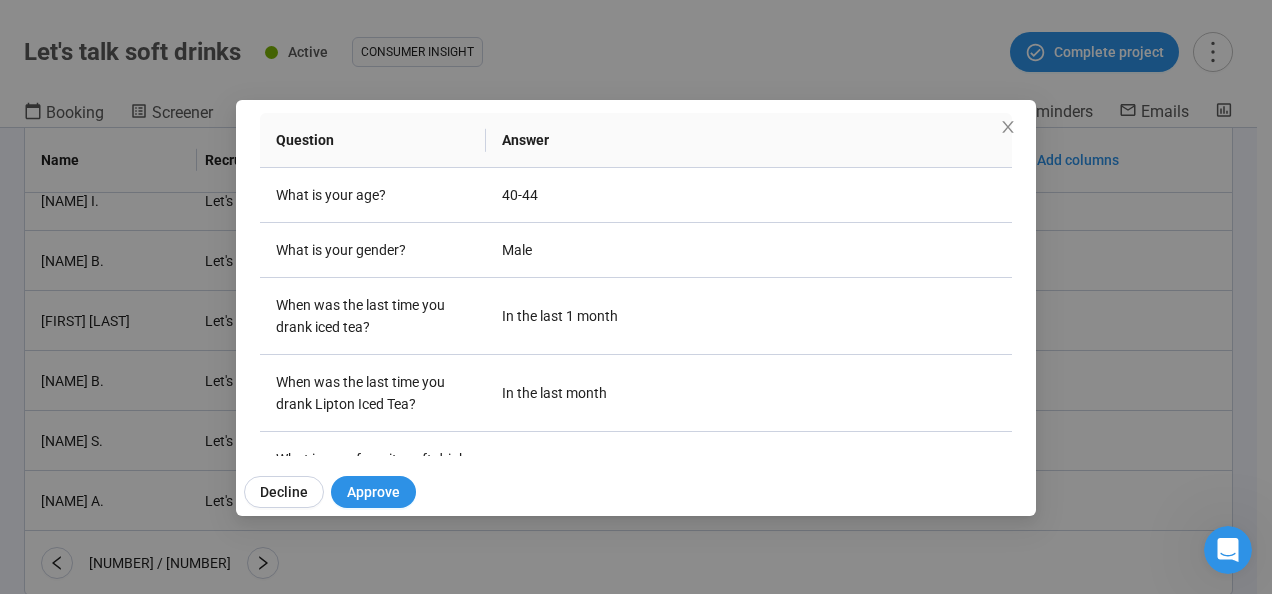 scroll, scrollTop: 424, scrollLeft: 0, axis: vertical 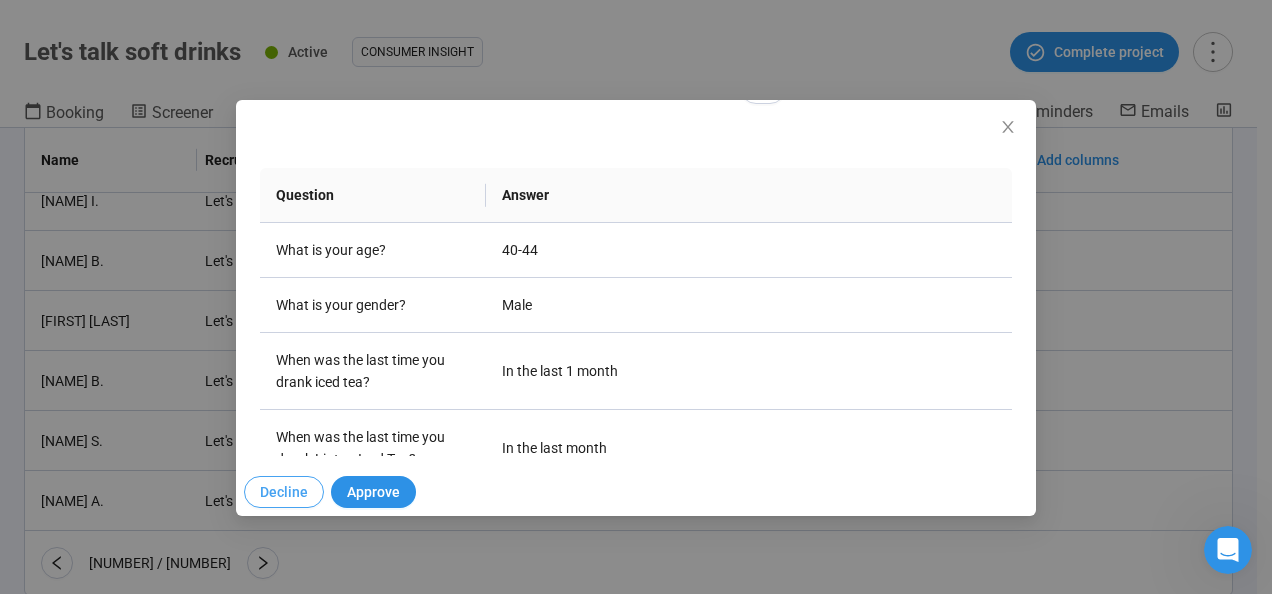 click on "Decline" at bounding box center [284, 492] 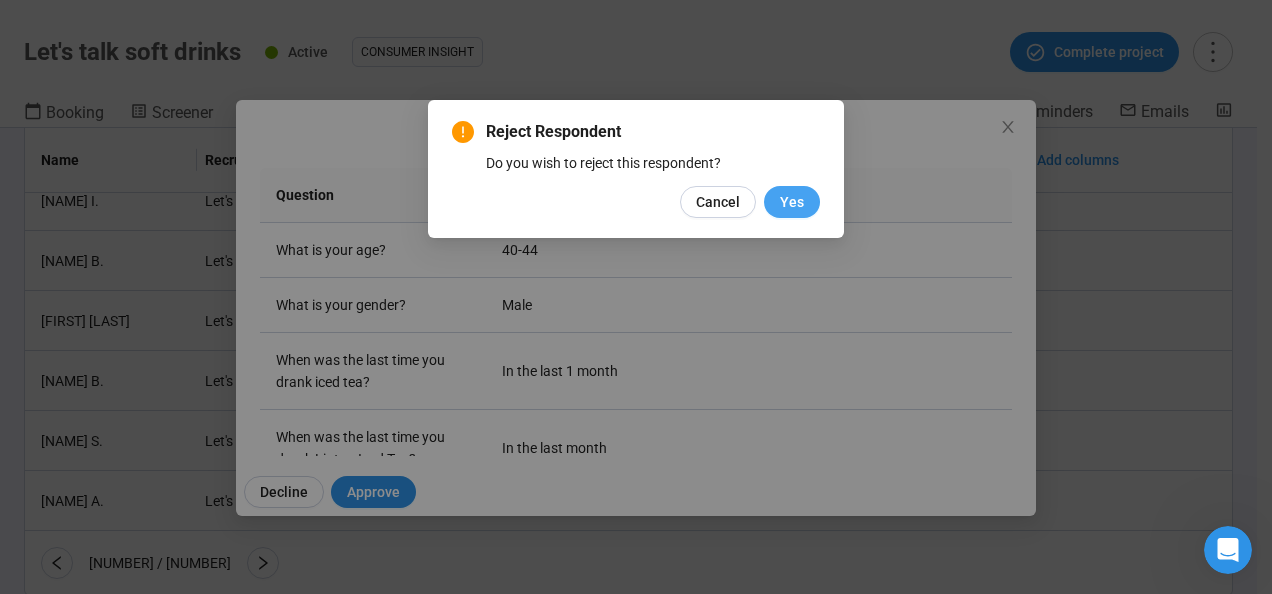 click on "Yes" at bounding box center (792, 202) 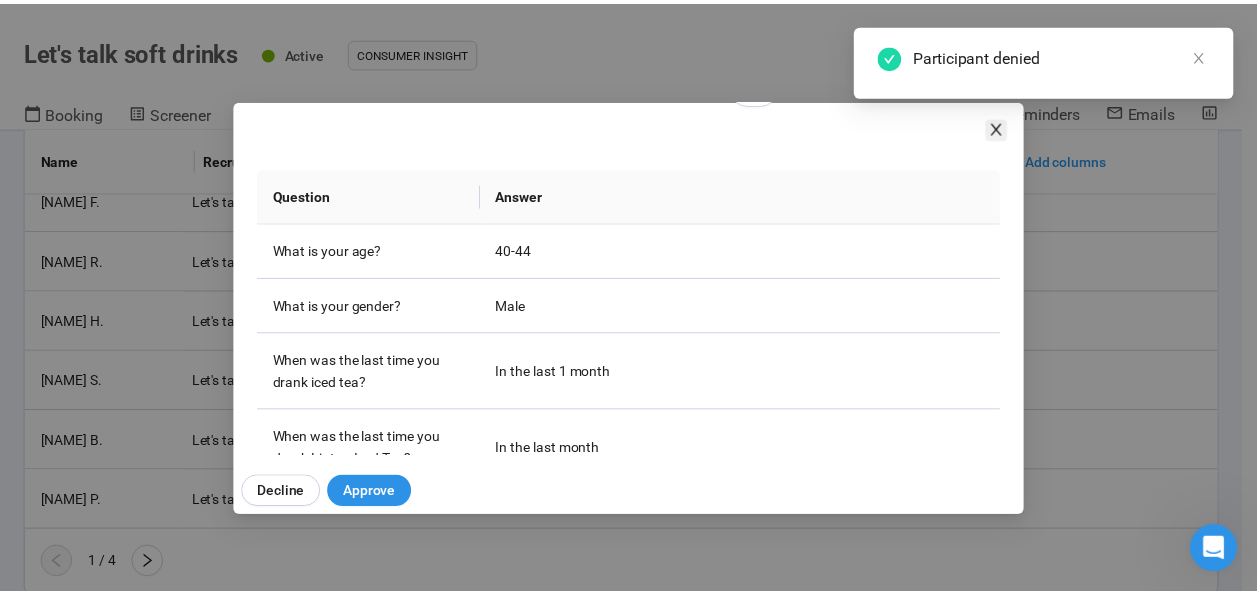 scroll, scrollTop: 0, scrollLeft: 0, axis: both 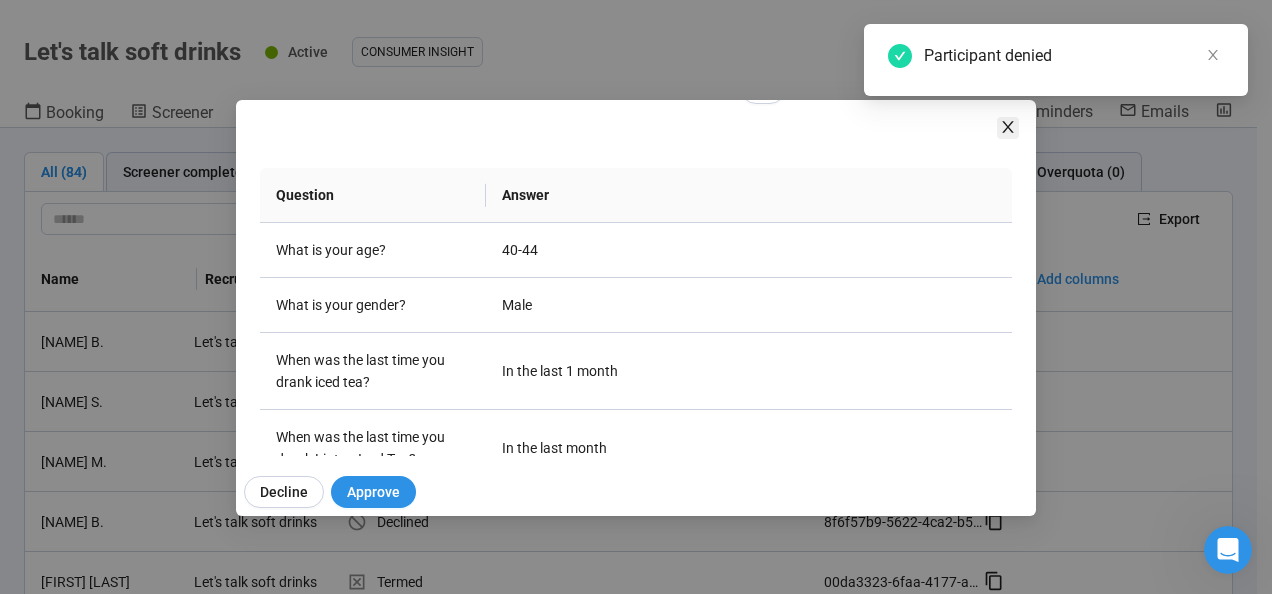 click 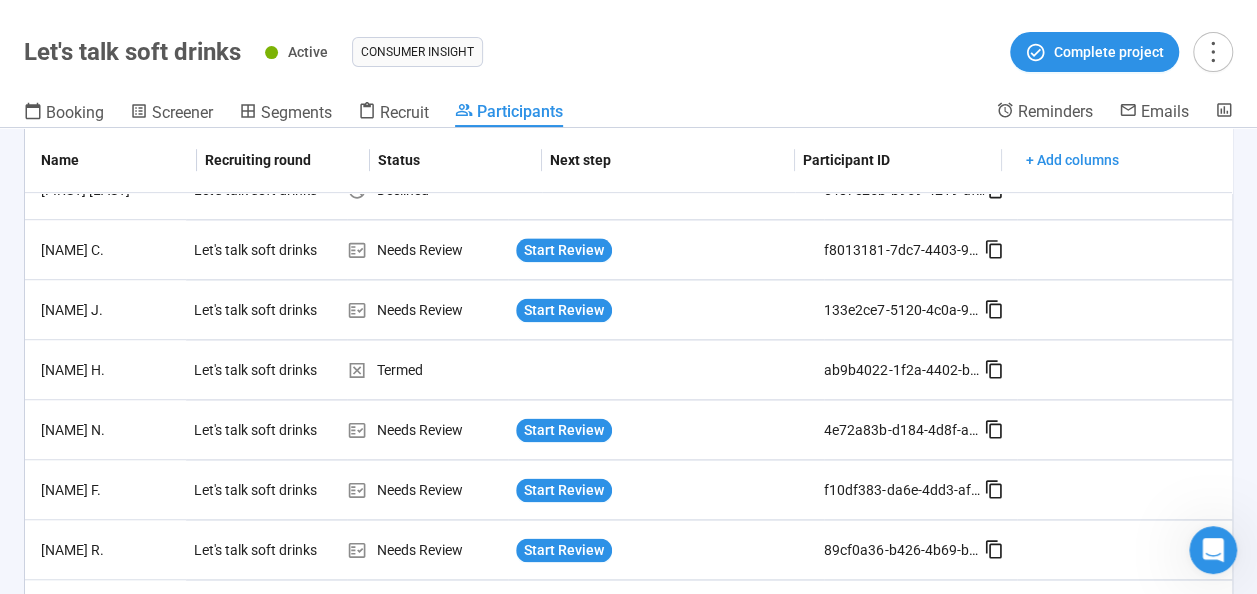 scroll, scrollTop: 1581, scrollLeft: 0, axis: vertical 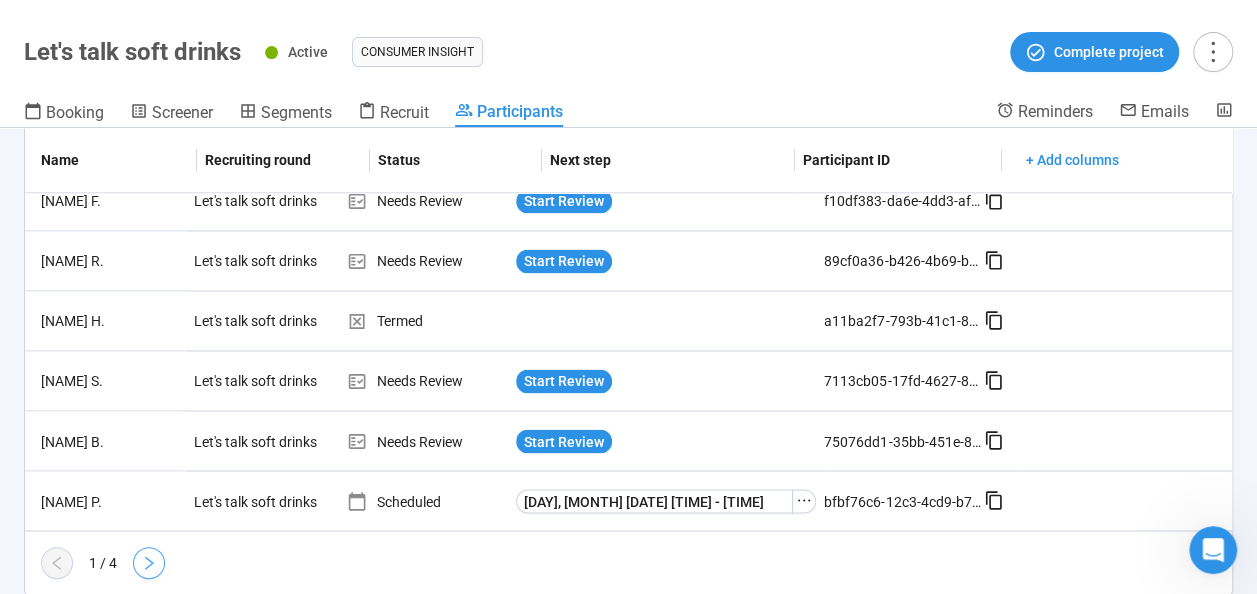 click 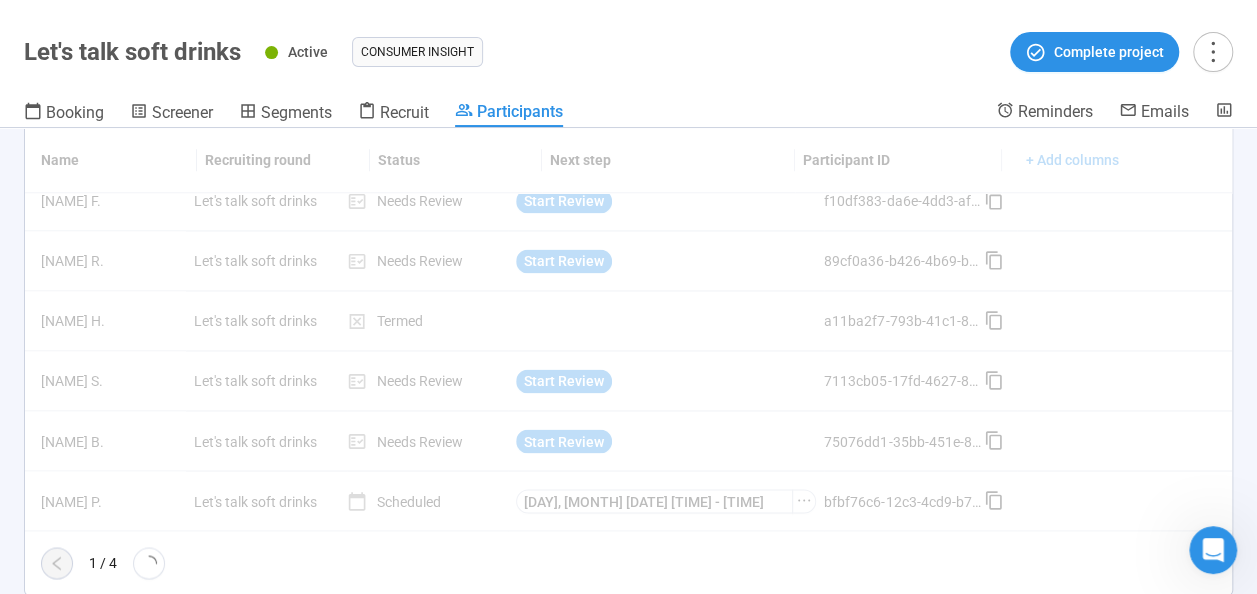 click 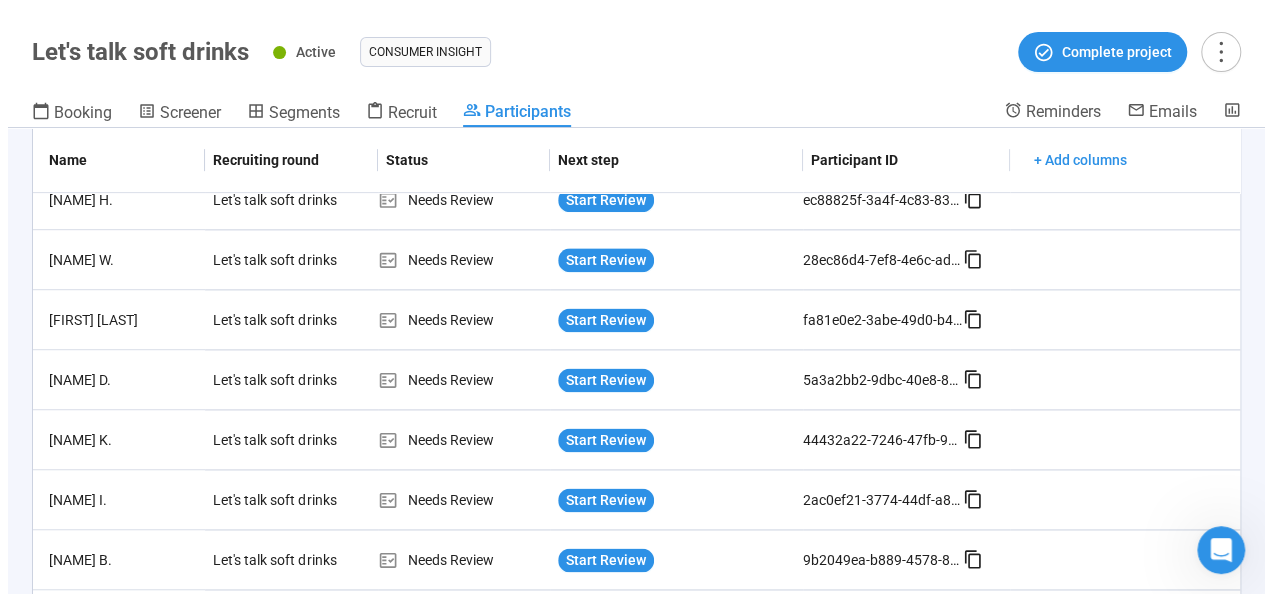 scroll, scrollTop: 1275, scrollLeft: 0, axis: vertical 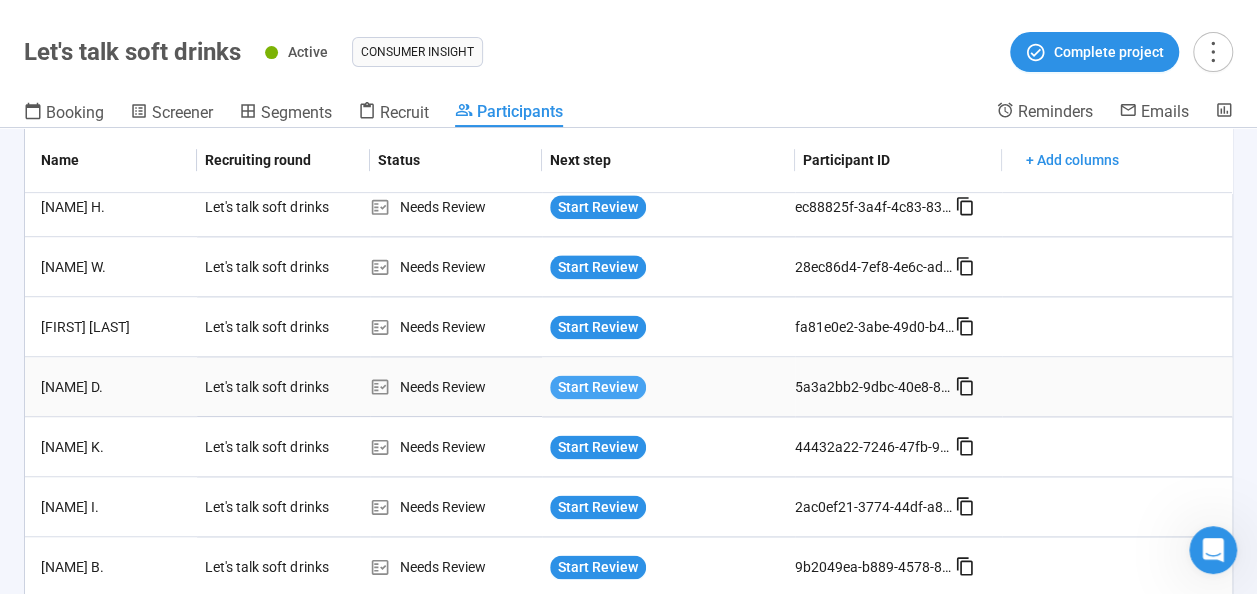 click on "Start Review" at bounding box center [598, 387] 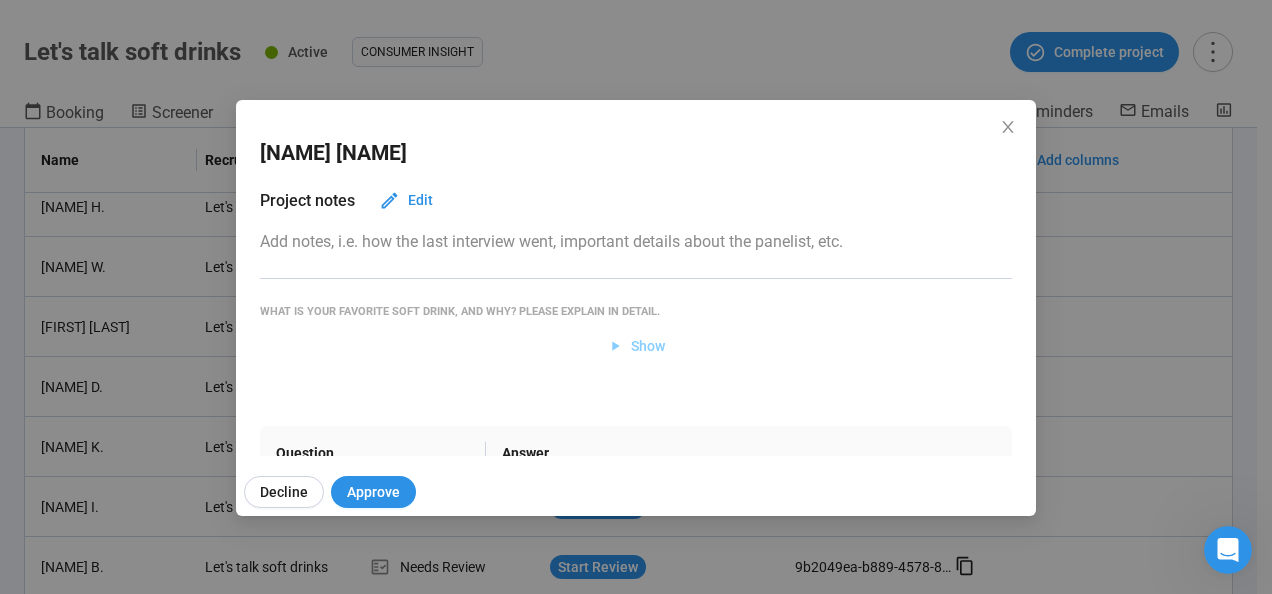 click 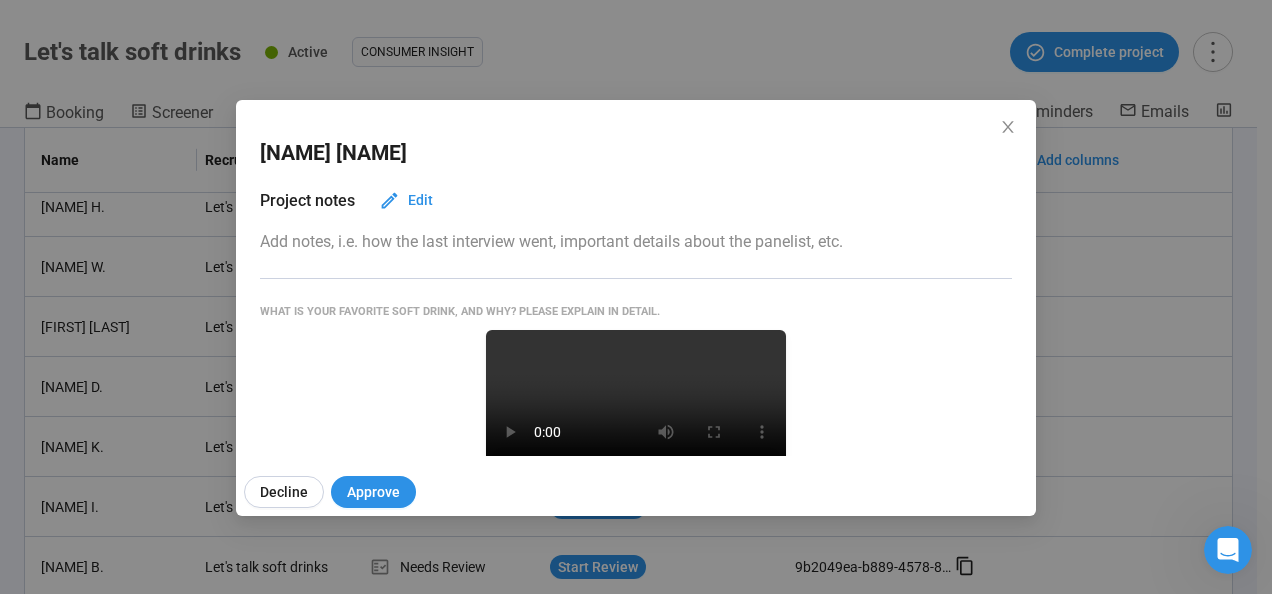 click at bounding box center (636, 405) 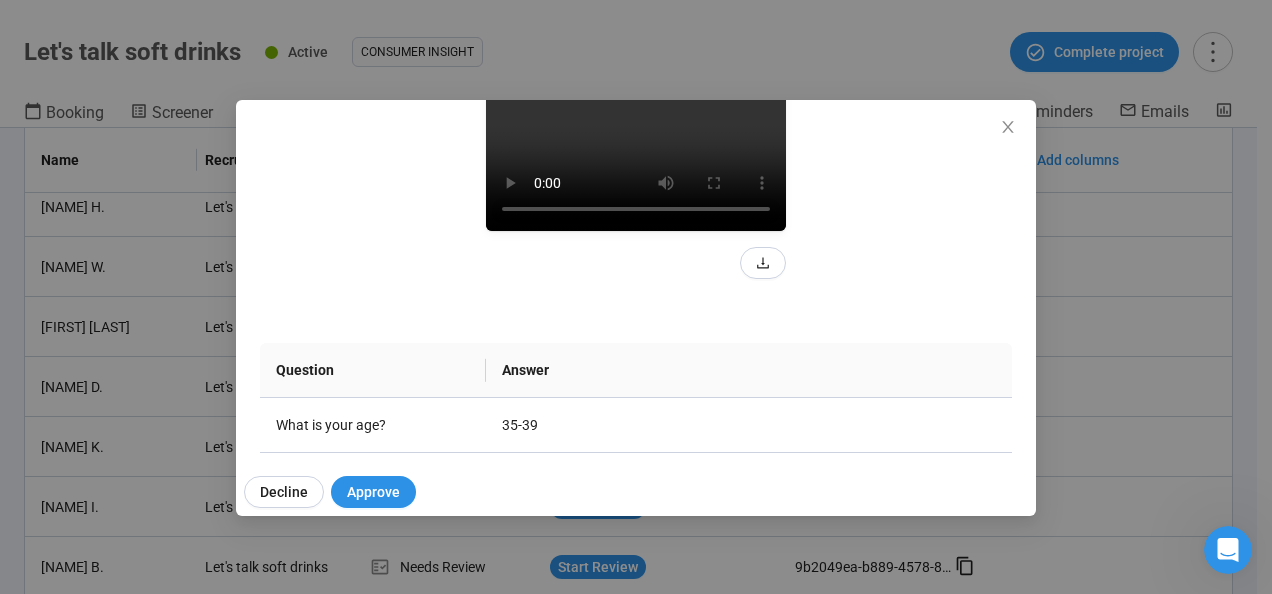 scroll, scrollTop: 270, scrollLeft: 0, axis: vertical 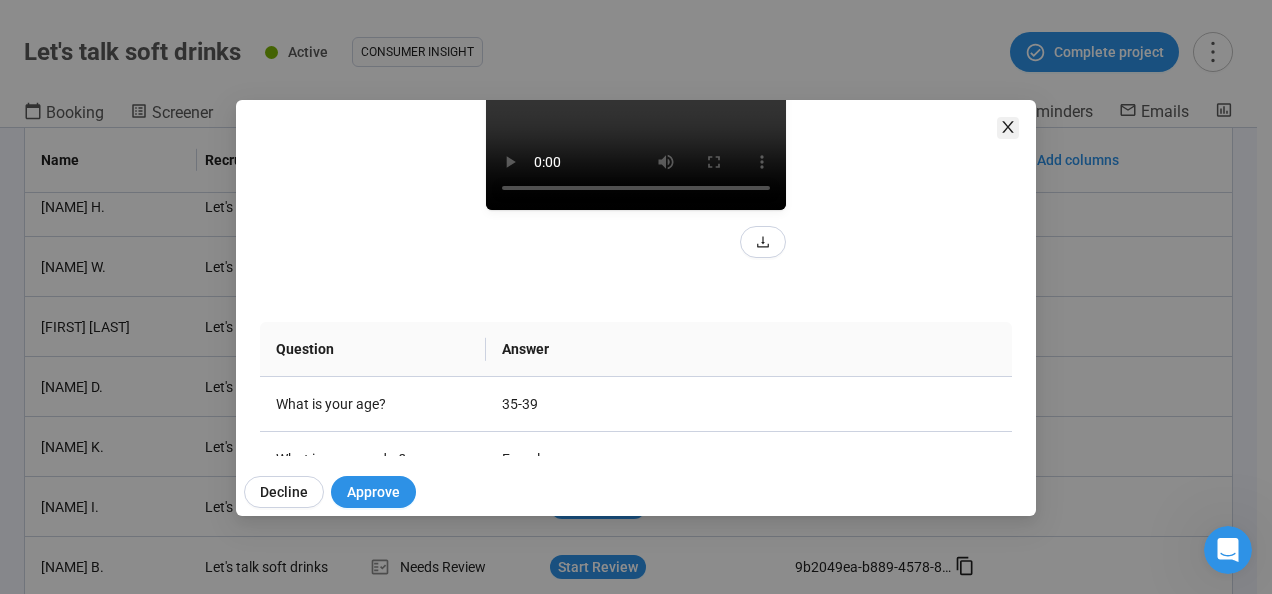 click 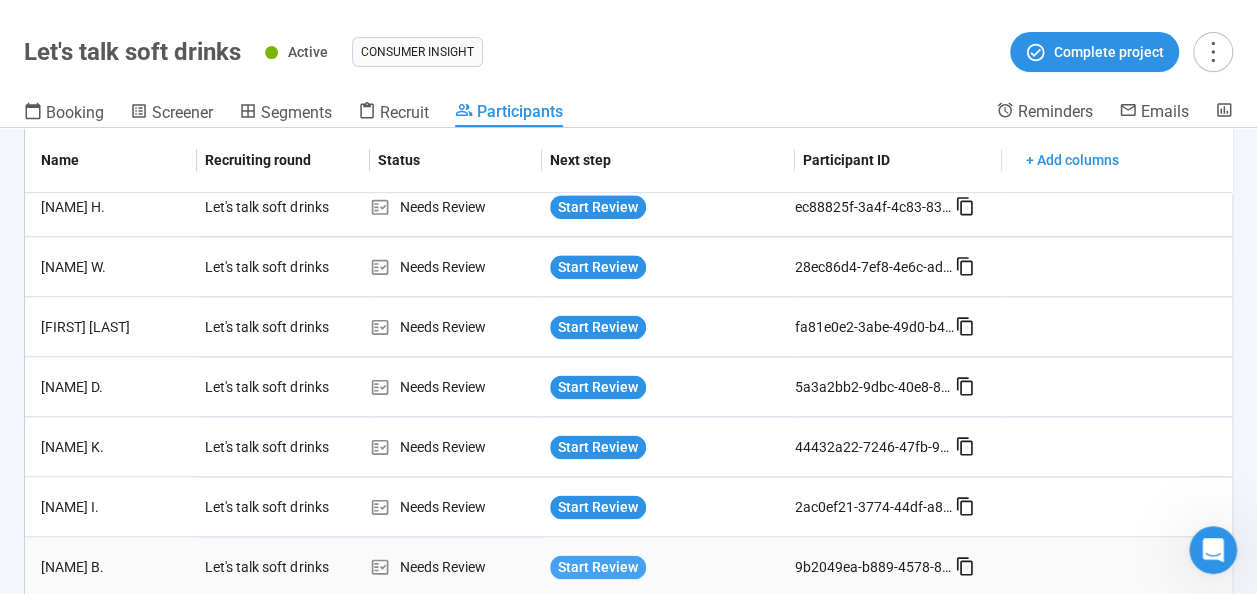 click on "Start Review" at bounding box center (598, 567) 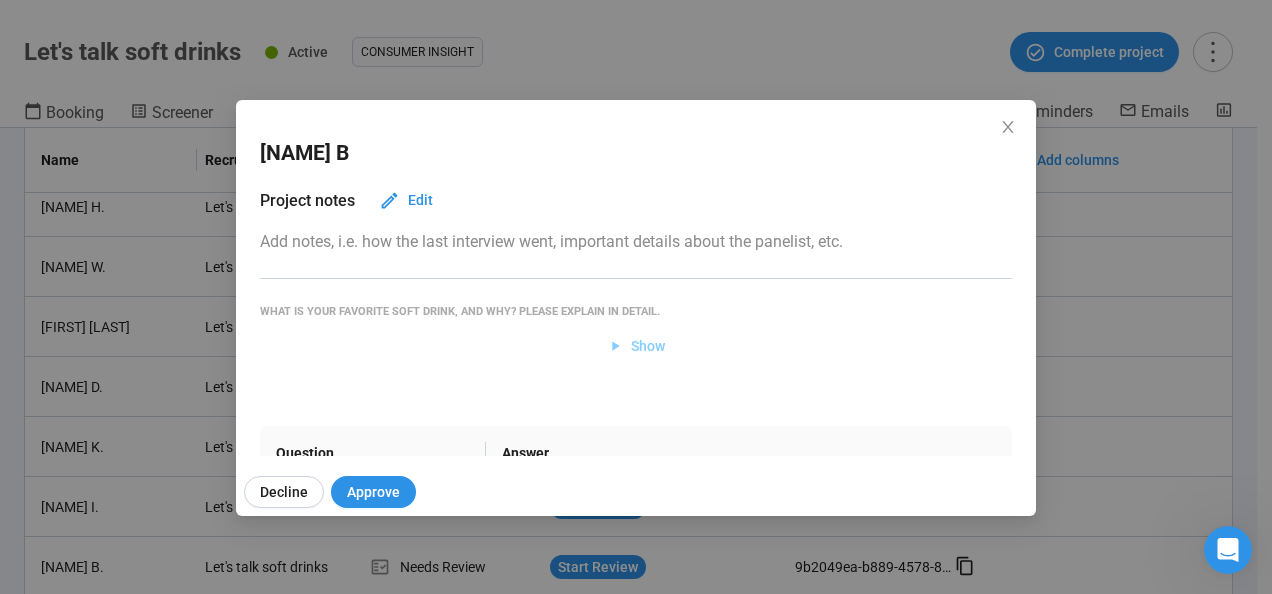 click on "Show" at bounding box center (636, 346) 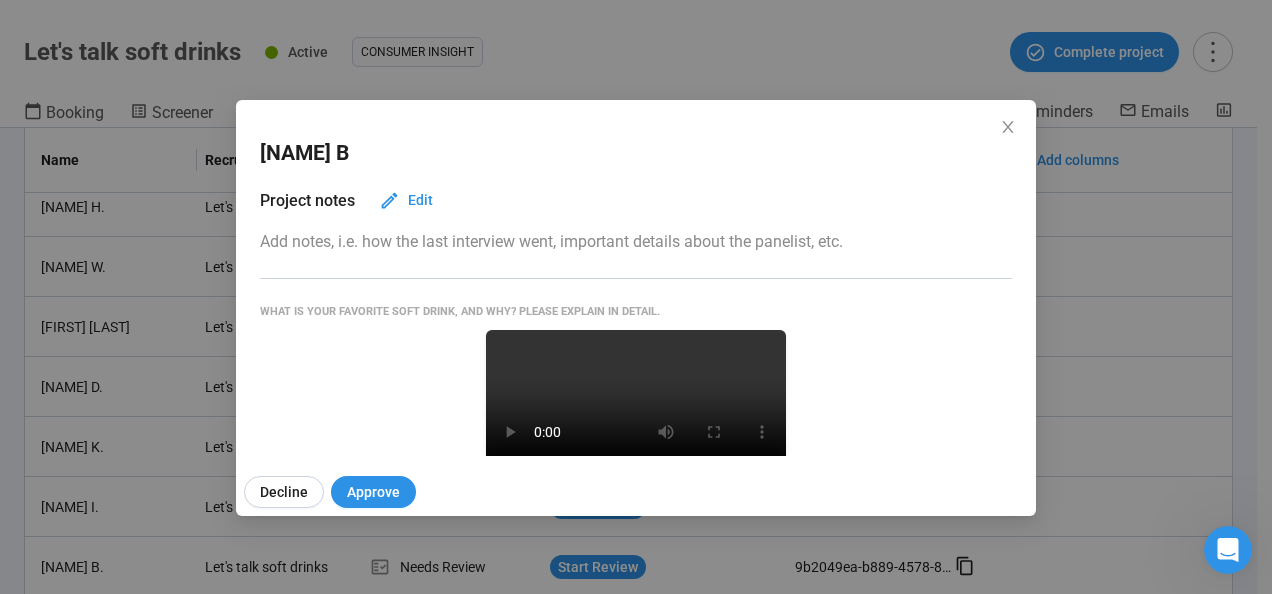 click at bounding box center [636, 405] 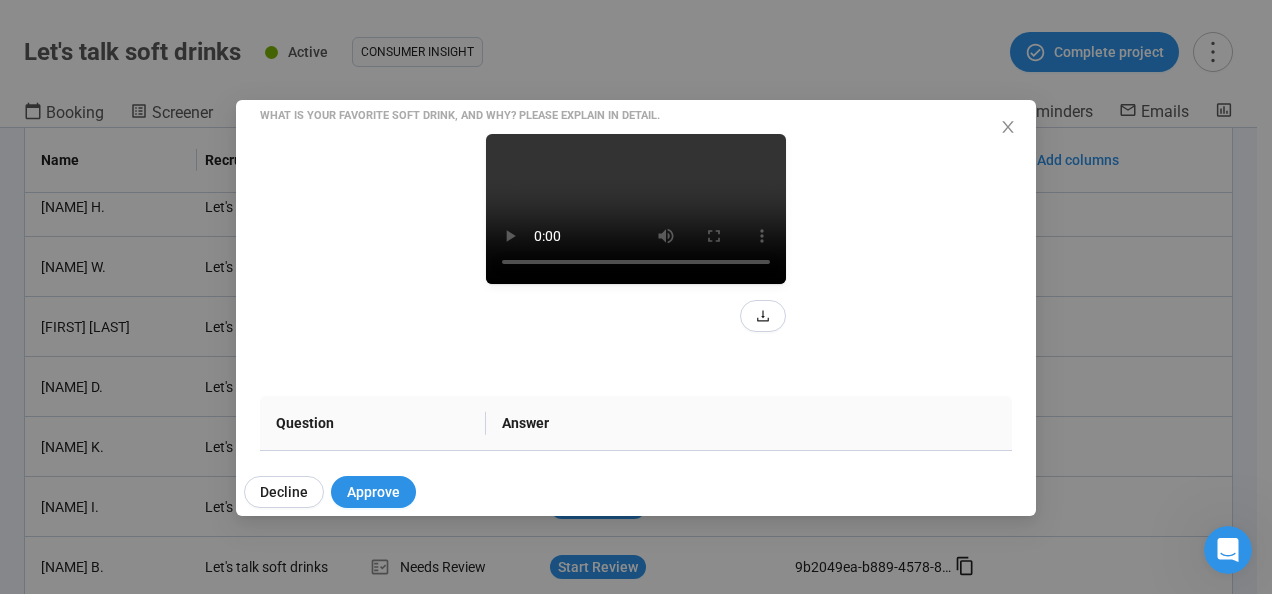 scroll, scrollTop: 191, scrollLeft: 0, axis: vertical 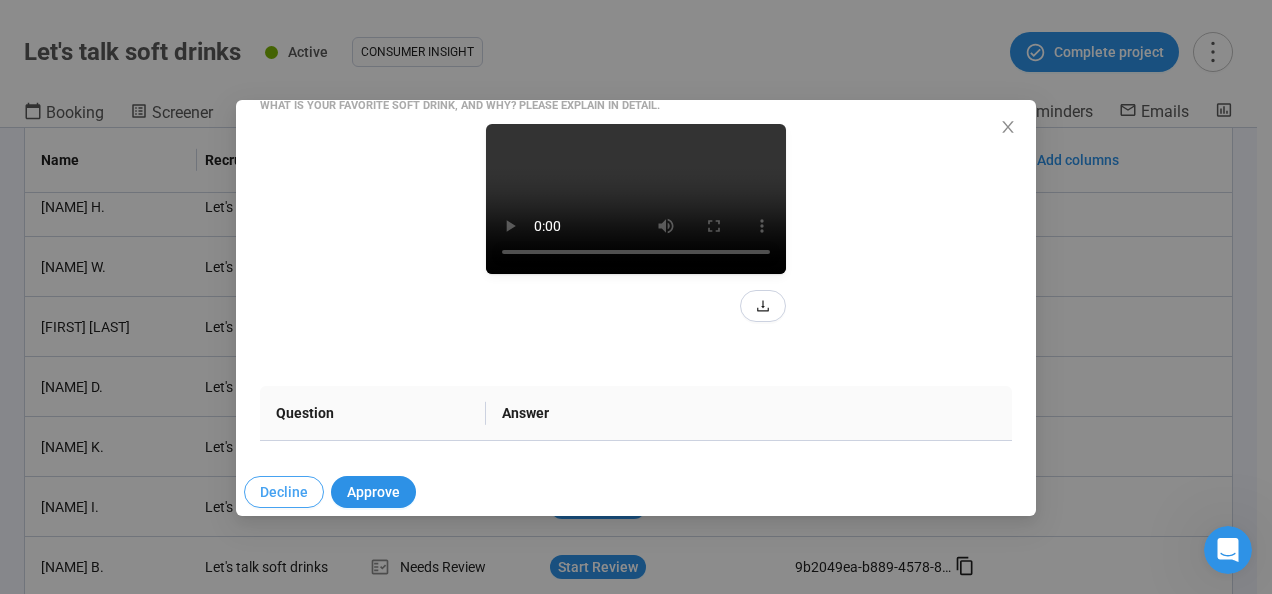 click on "Decline" at bounding box center (284, 492) 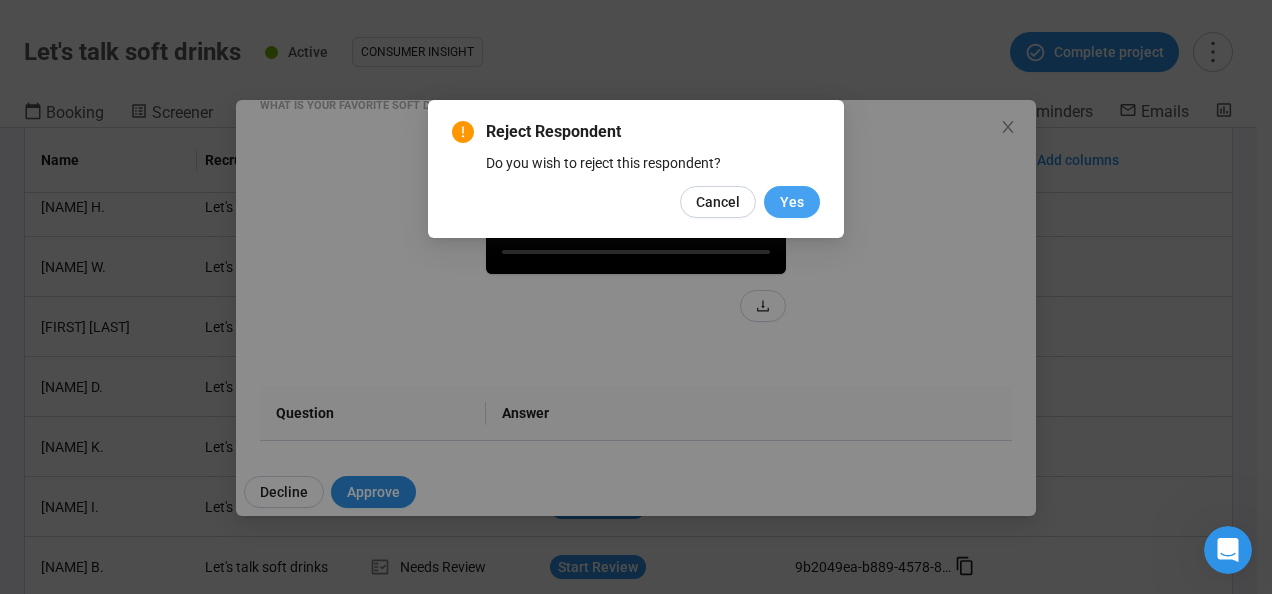 click on "Yes" at bounding box center (792, 202) 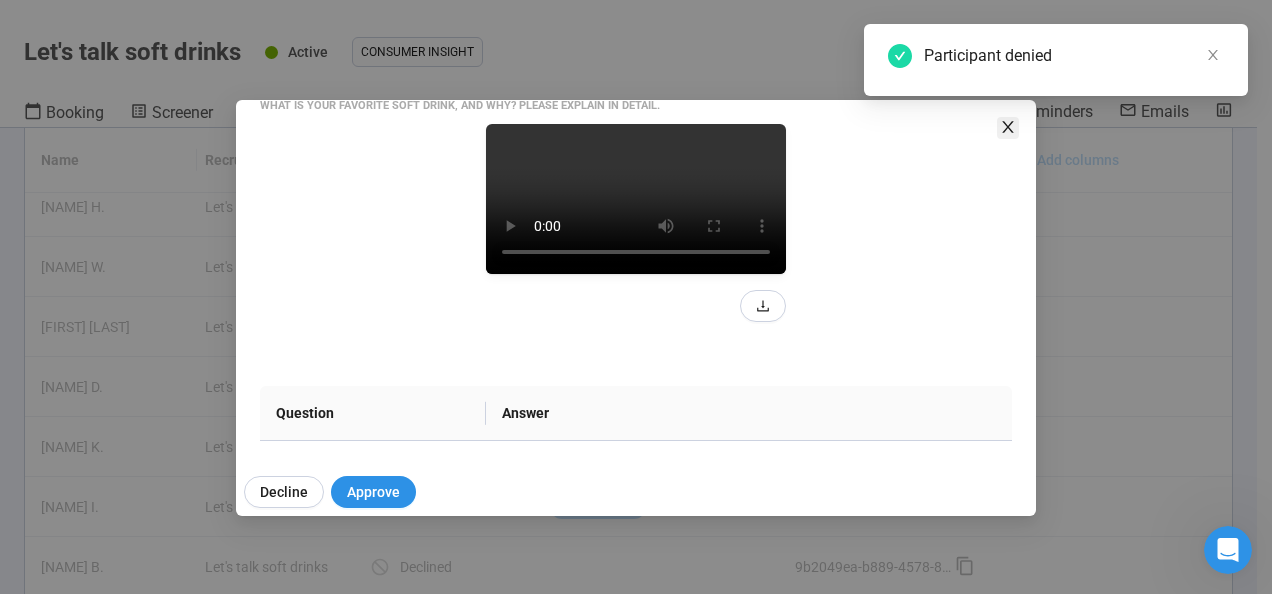 click 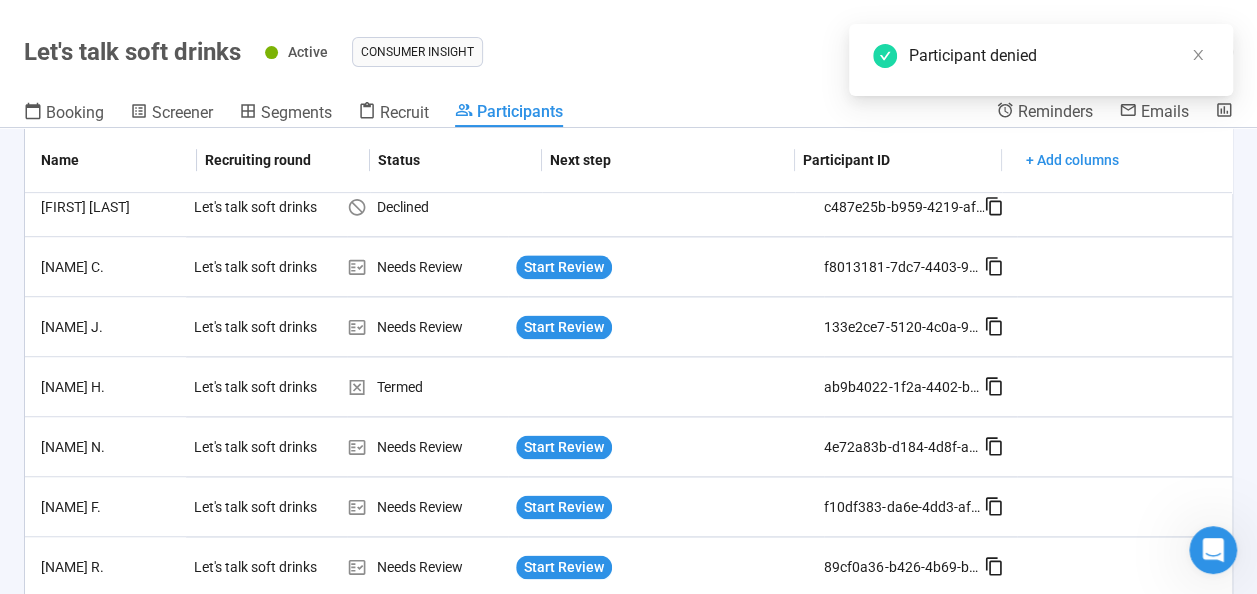 scroll, scrollTop: 0, scrollLeft: 0, axis: both 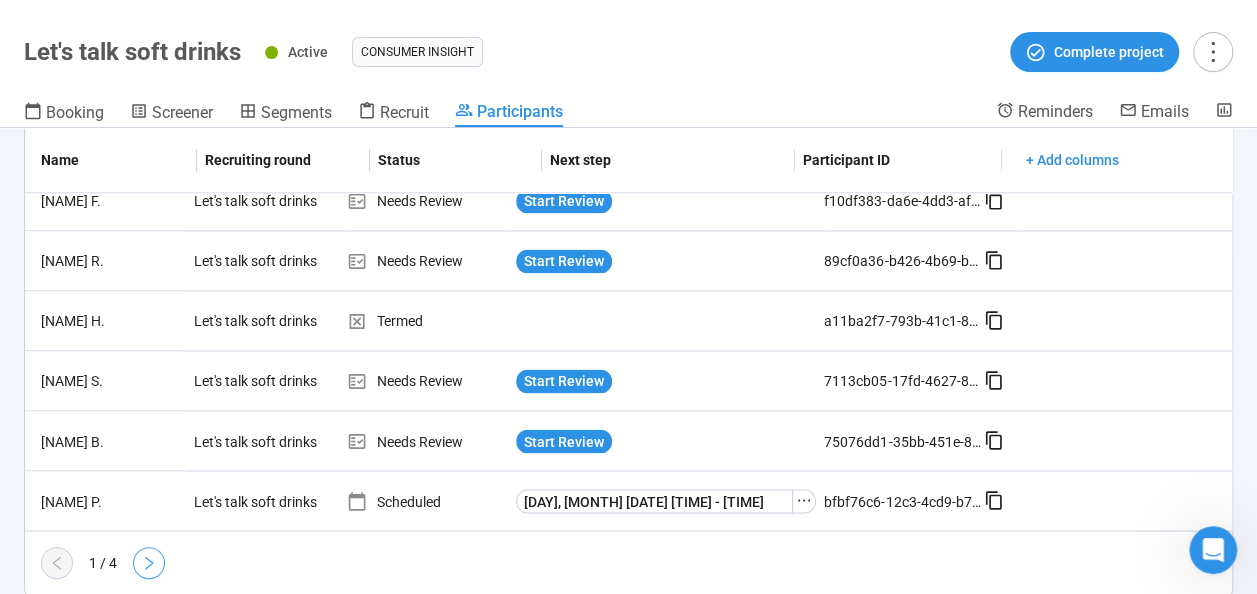 click 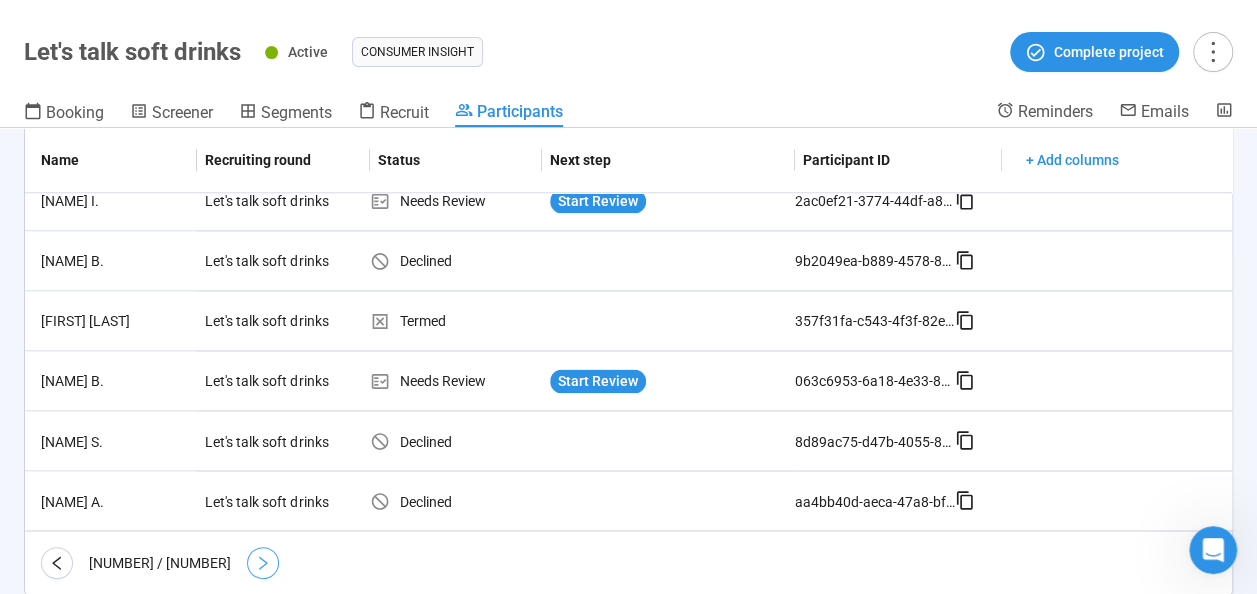 click 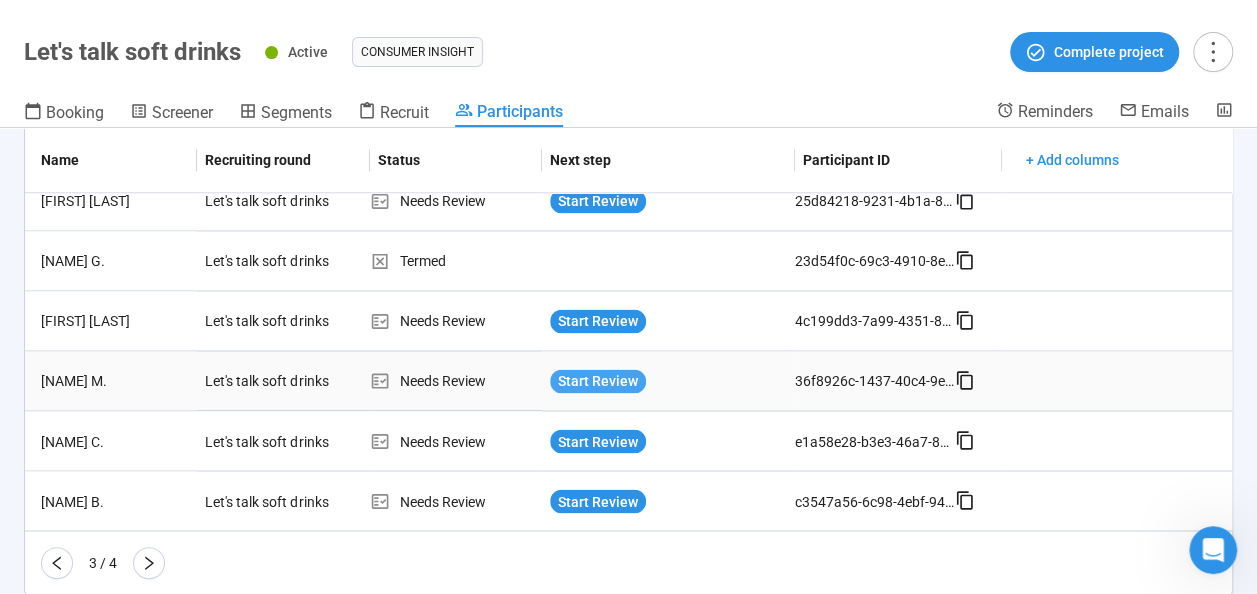 click on "Start Review" at bounding box center (598, 381) 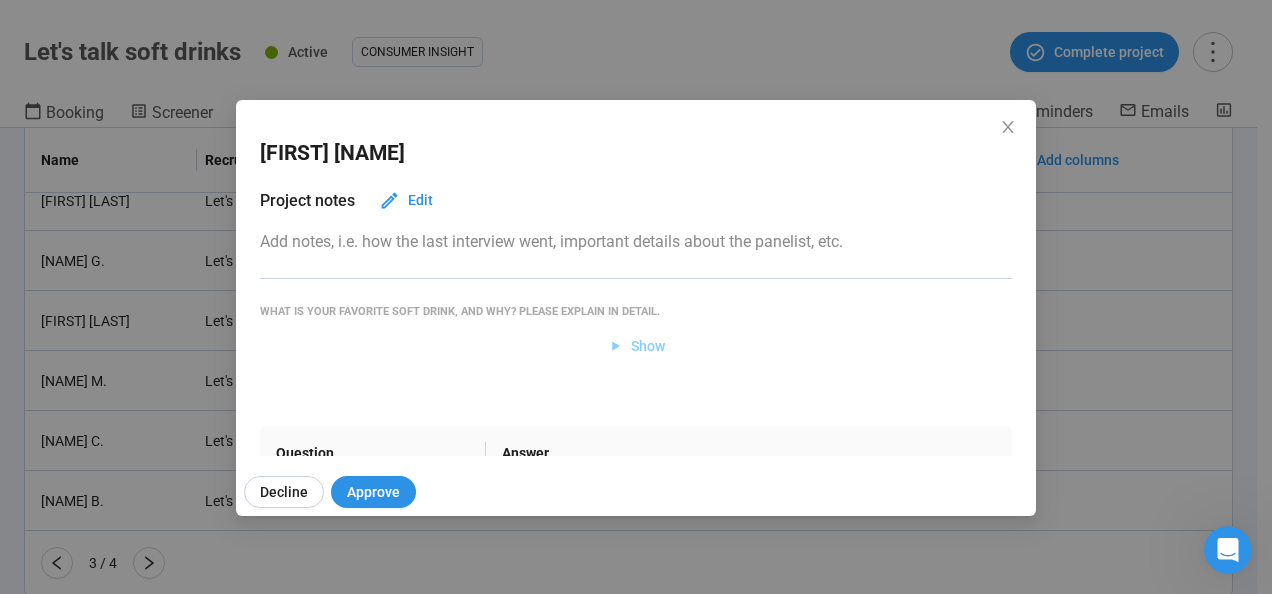 click 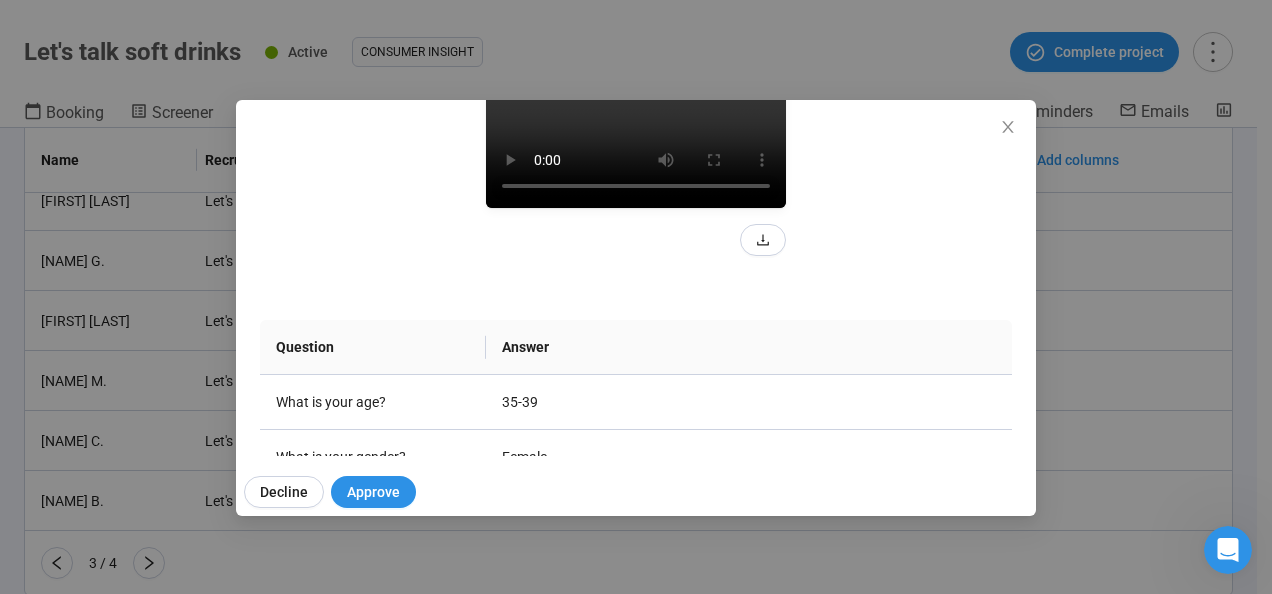 scroll, scrollTop: 289, scrollLeft: 0, axis: vertical 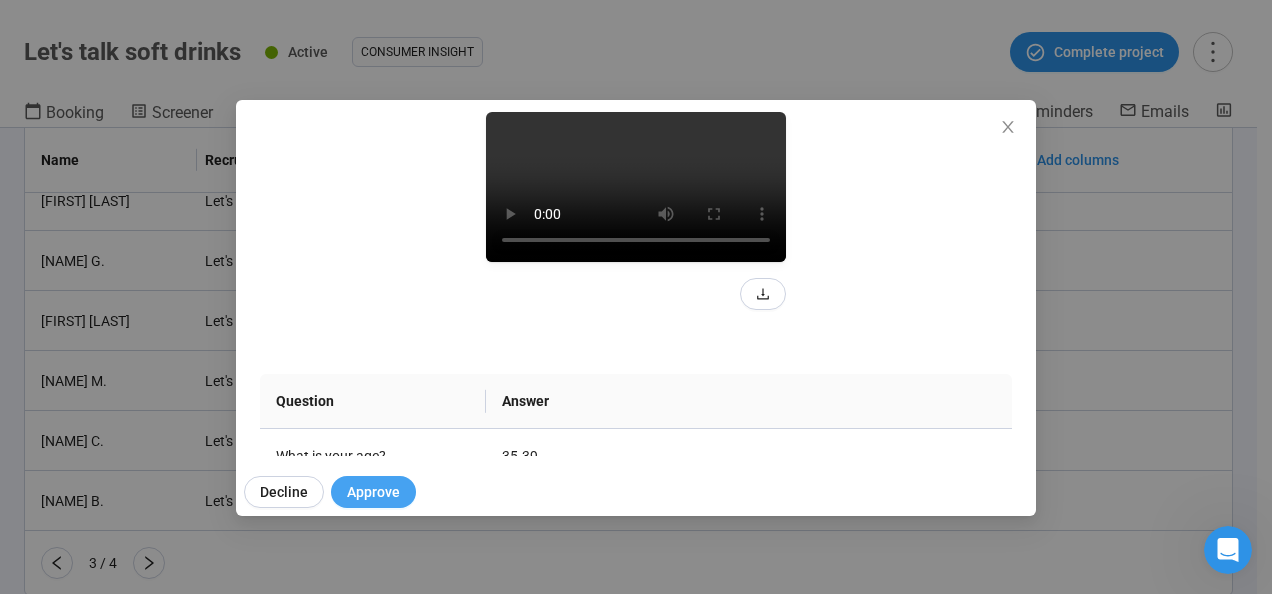 click on "Approve" at bounding box center [373, 492] 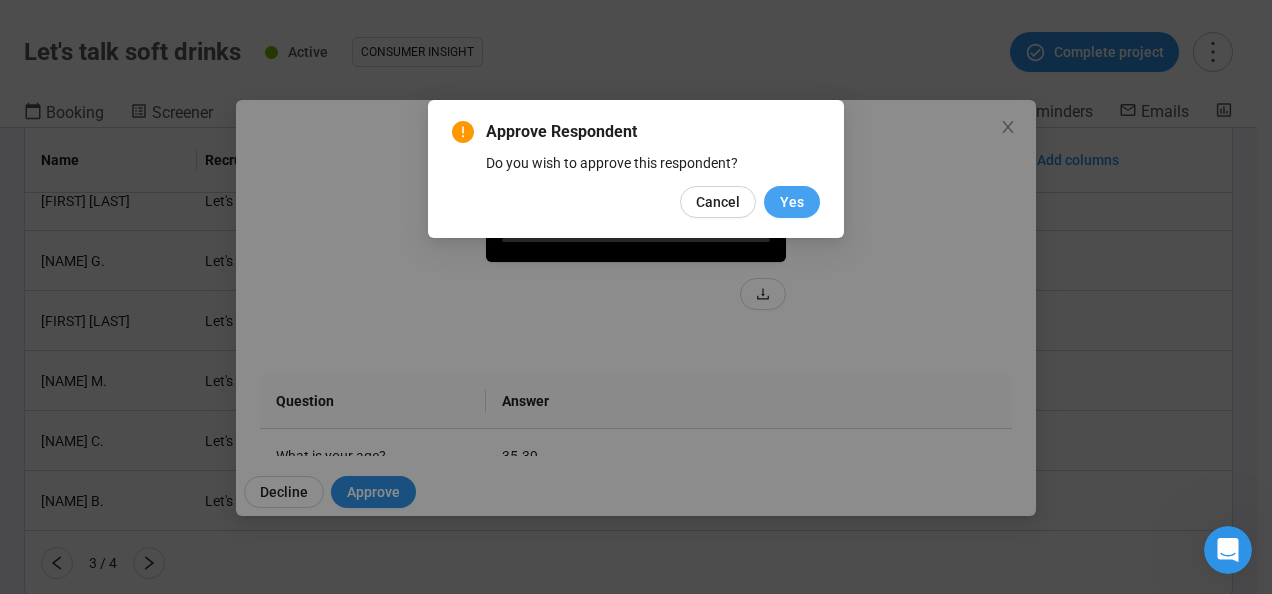 click on "Yes" at bounding box center (792, 202) 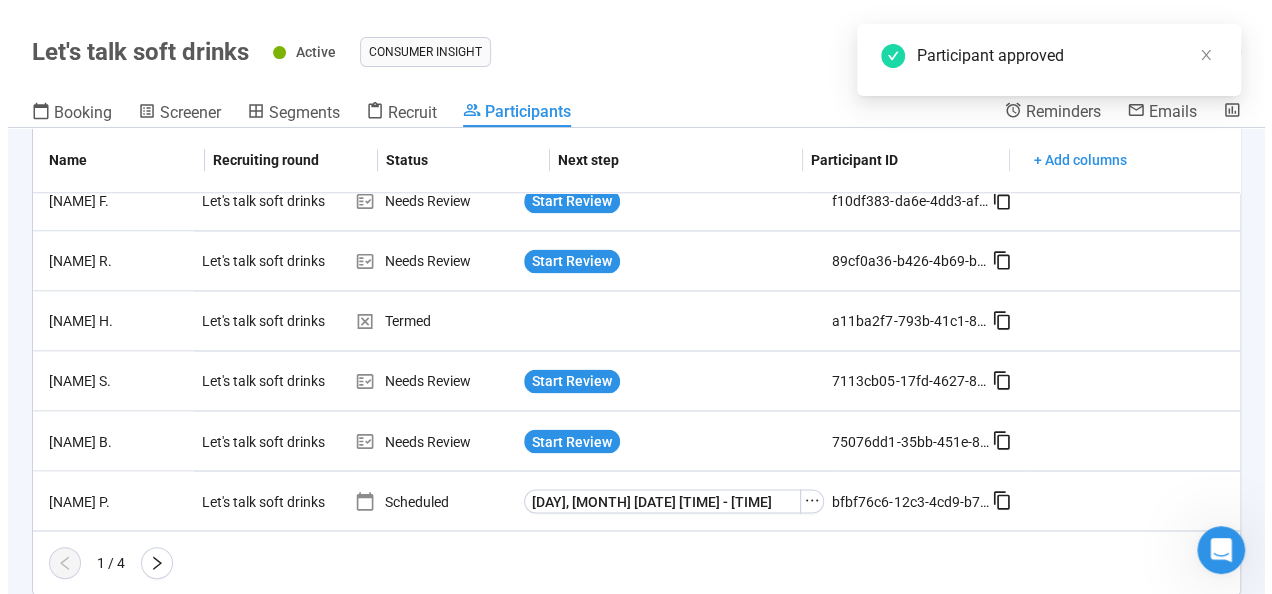 scroll, scrollTop: 0, scrollLeft: 0, axis: both 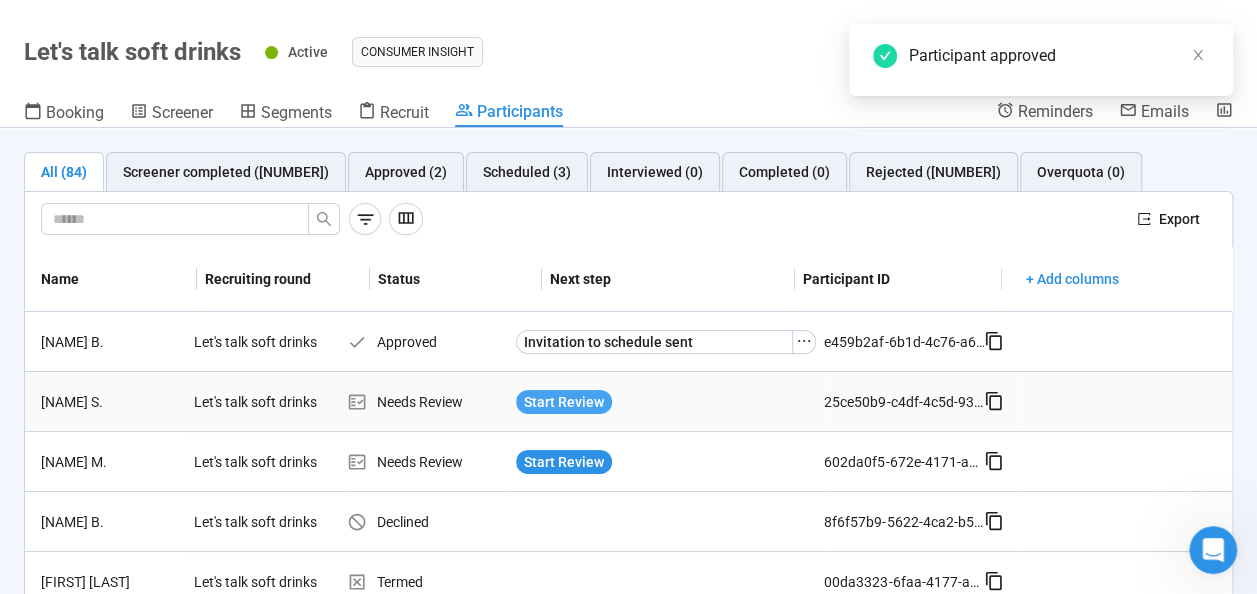 click on "Start Review" at bounding box center (564, 402) 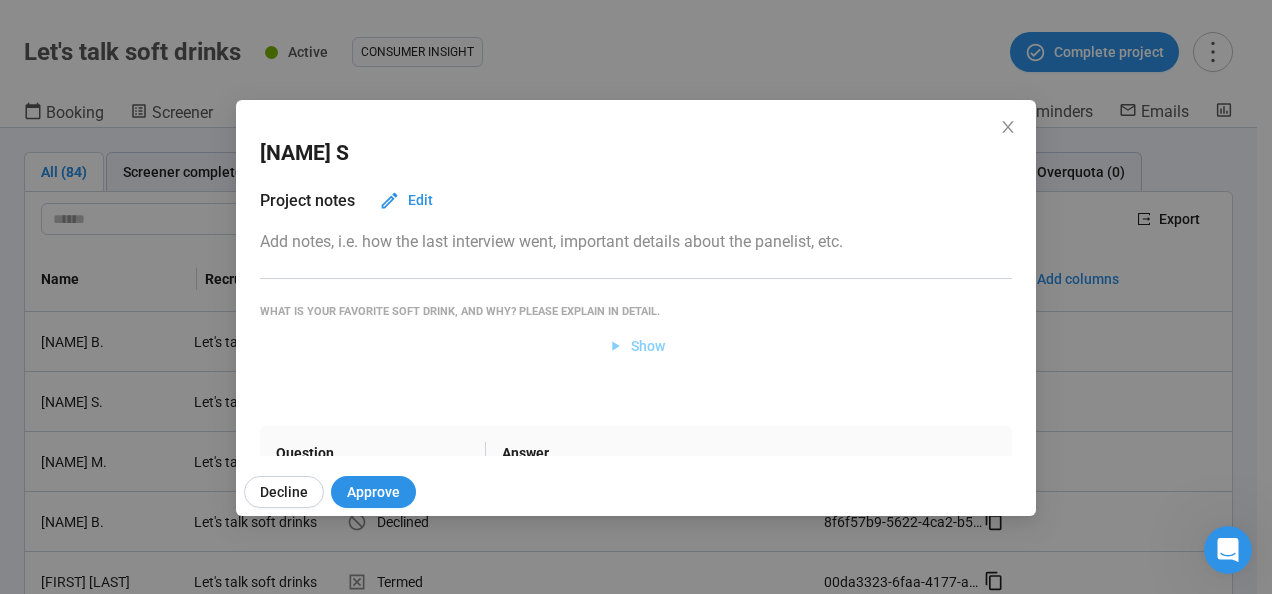 click 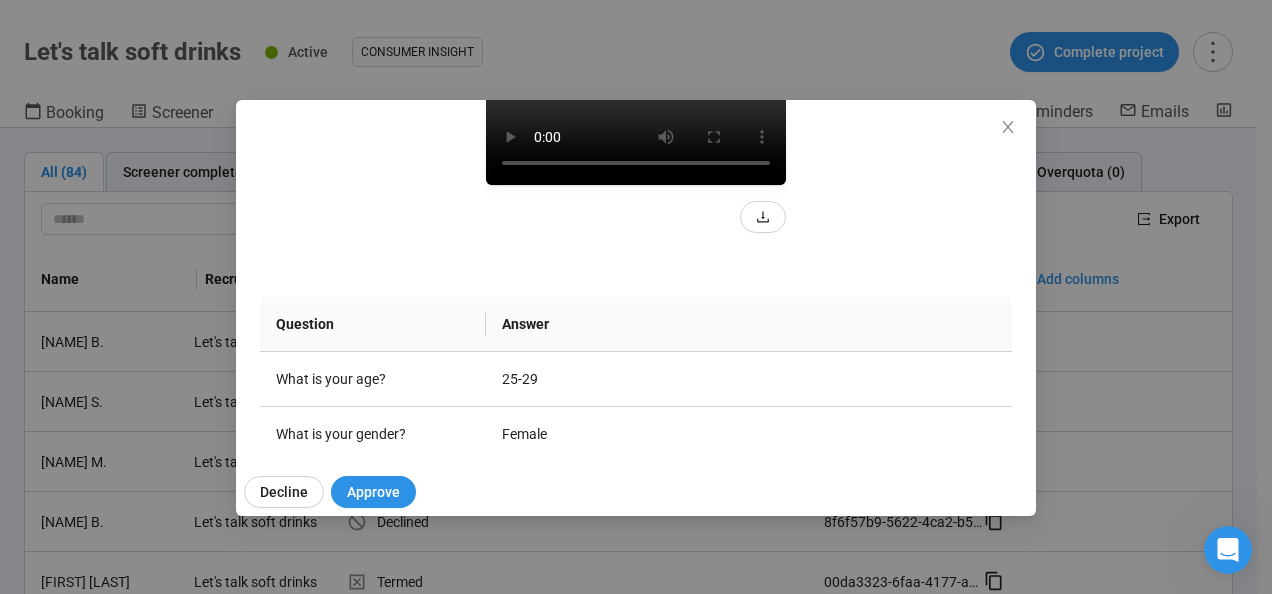 scroll, scrollTop: 278, scrollLeft: 0, axis: vertical 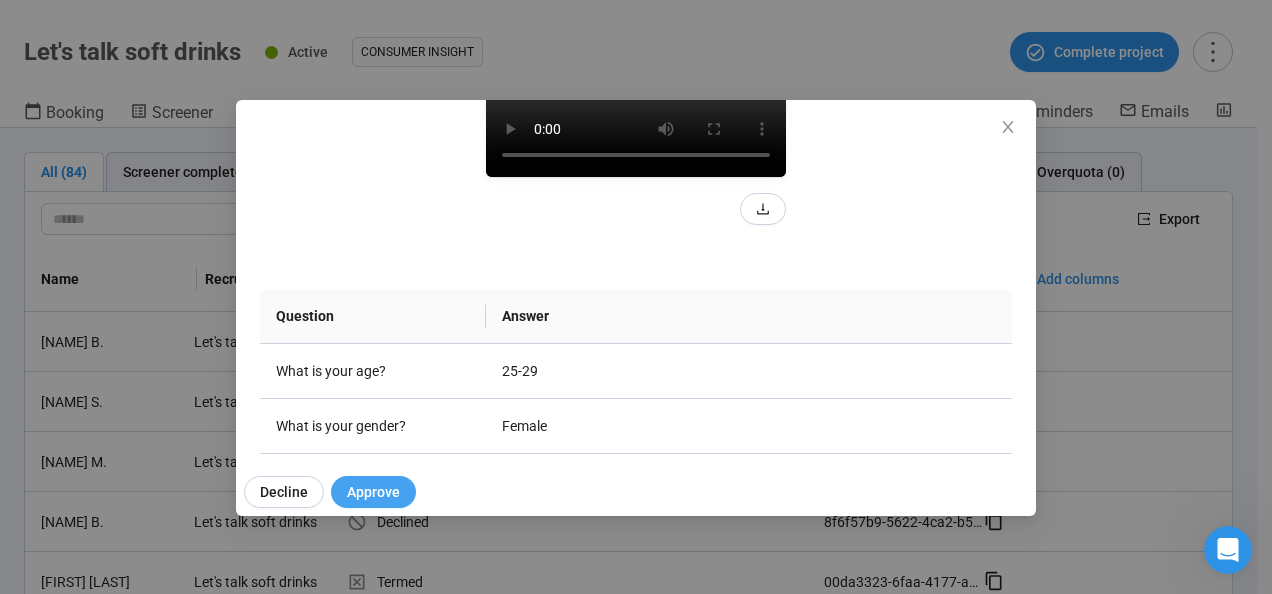 click on "Approve" at bounding box center (373, 492) 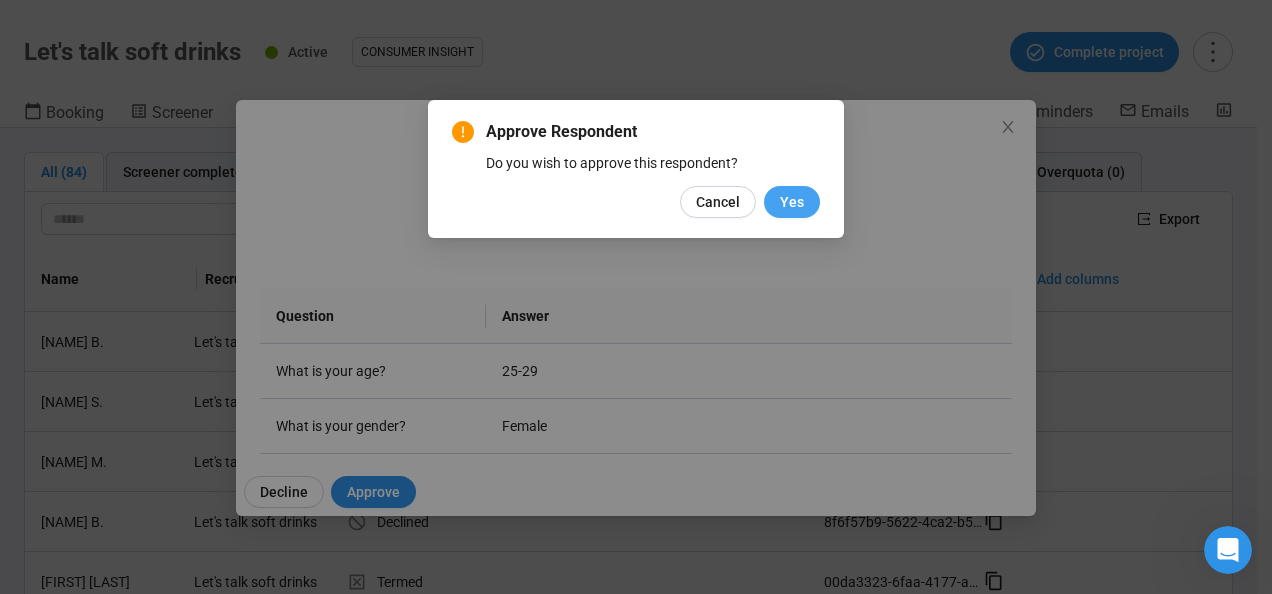 click on "Yes" at bounding box center (792, 202) 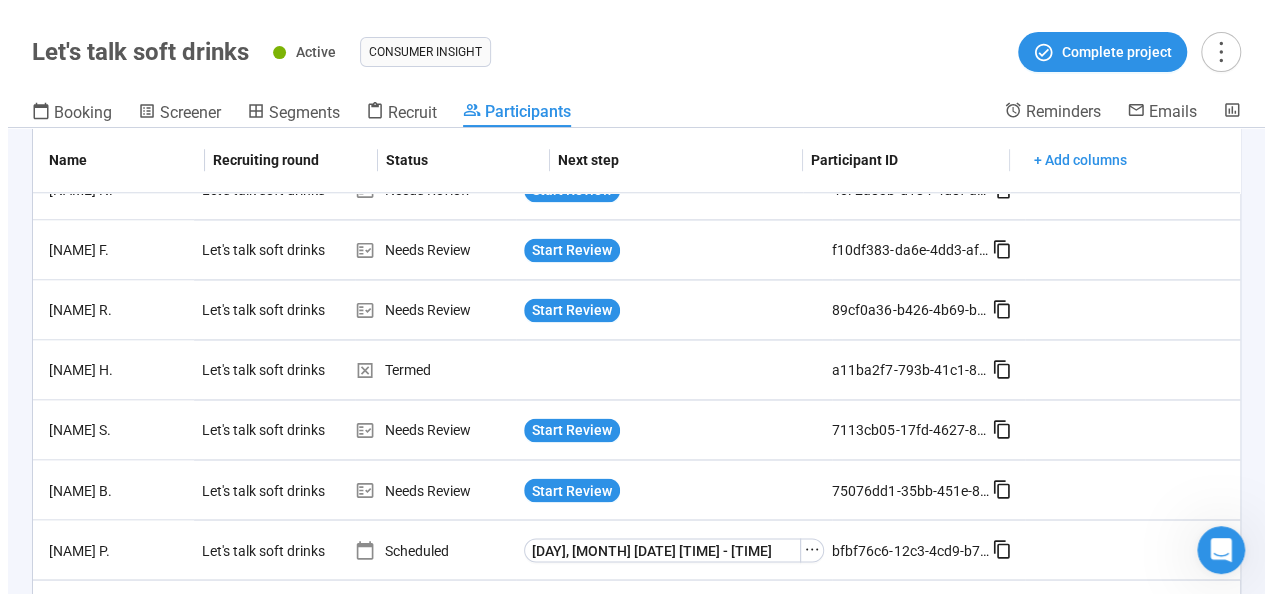 scroll, scrollTop: 1581, scrollLeft: 0, axis: vertical 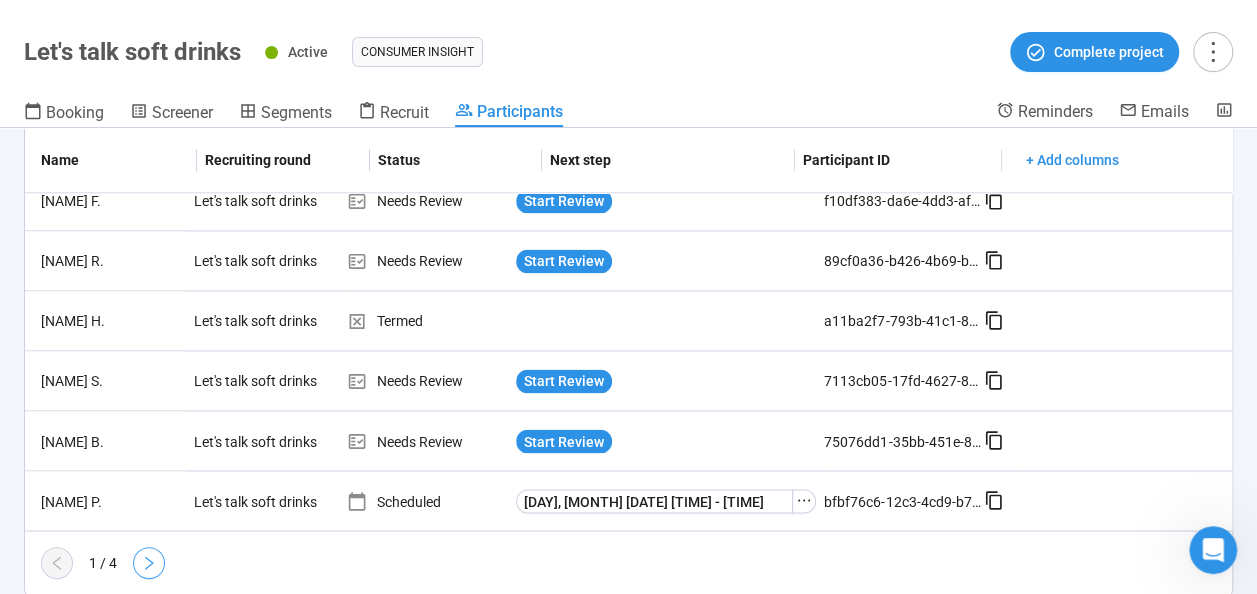 click 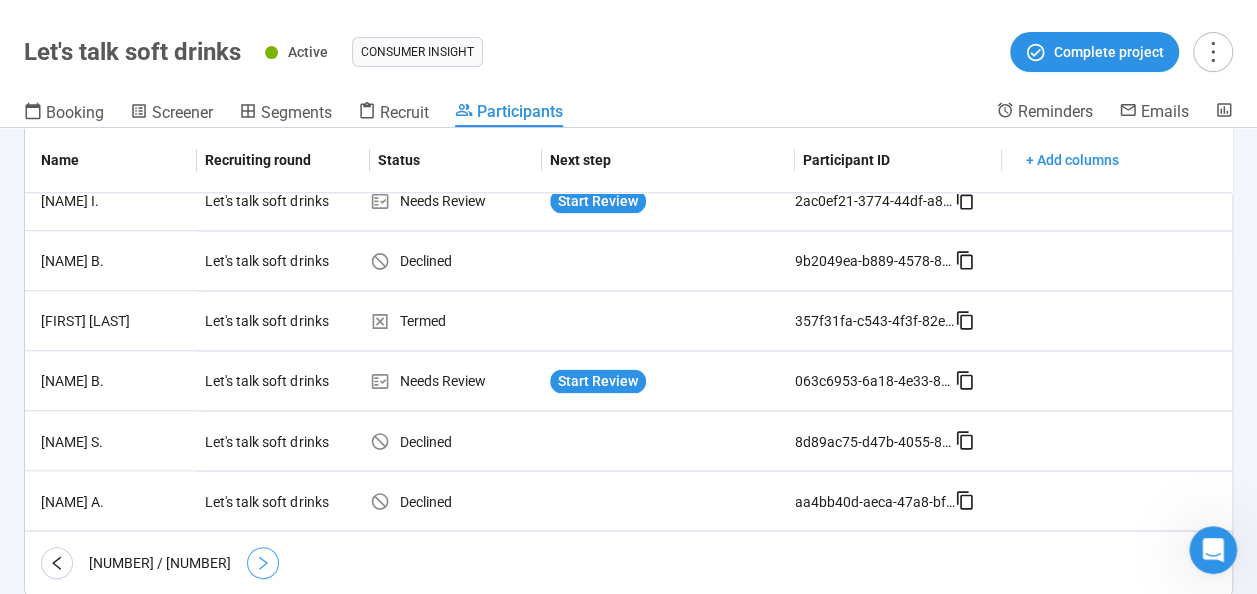 click at bounding box center [263, 563] 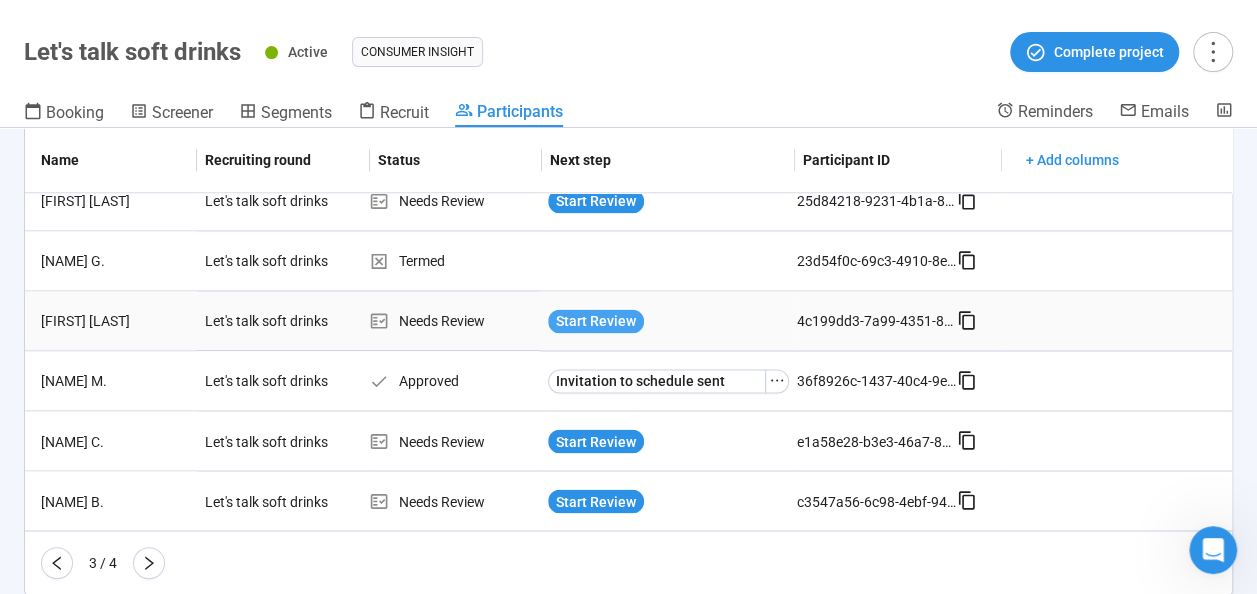 click on "Start Review" at bounding box center (596, 321) 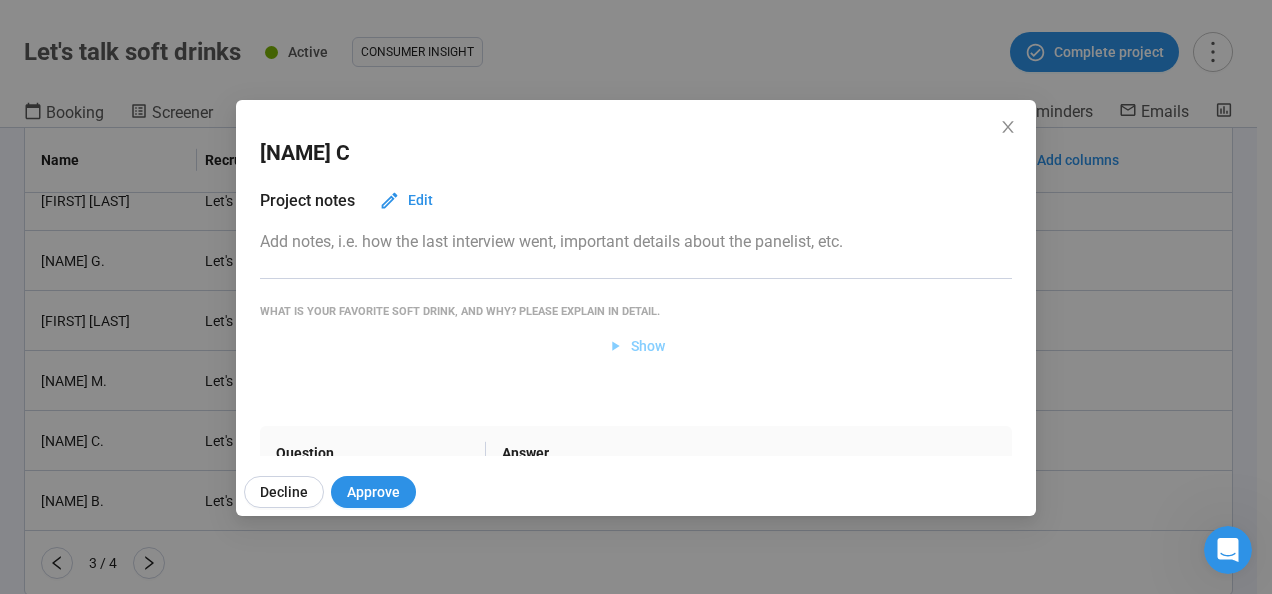 click 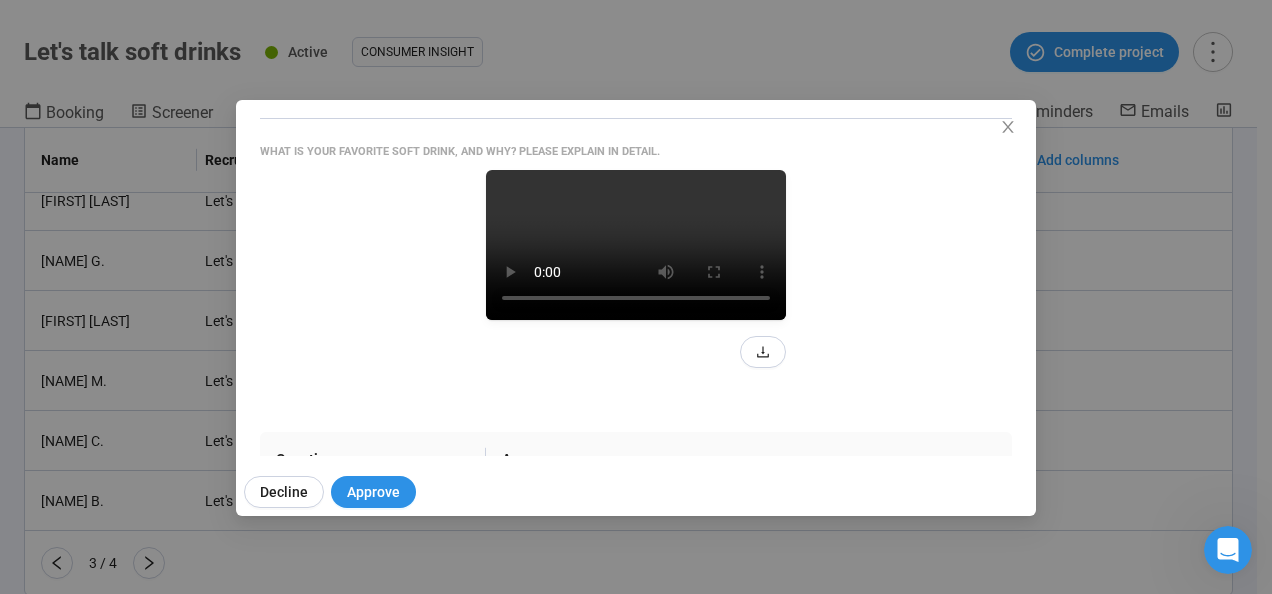 scroll, scrollTop: 173, scrollLeft: 0, axis: vertical 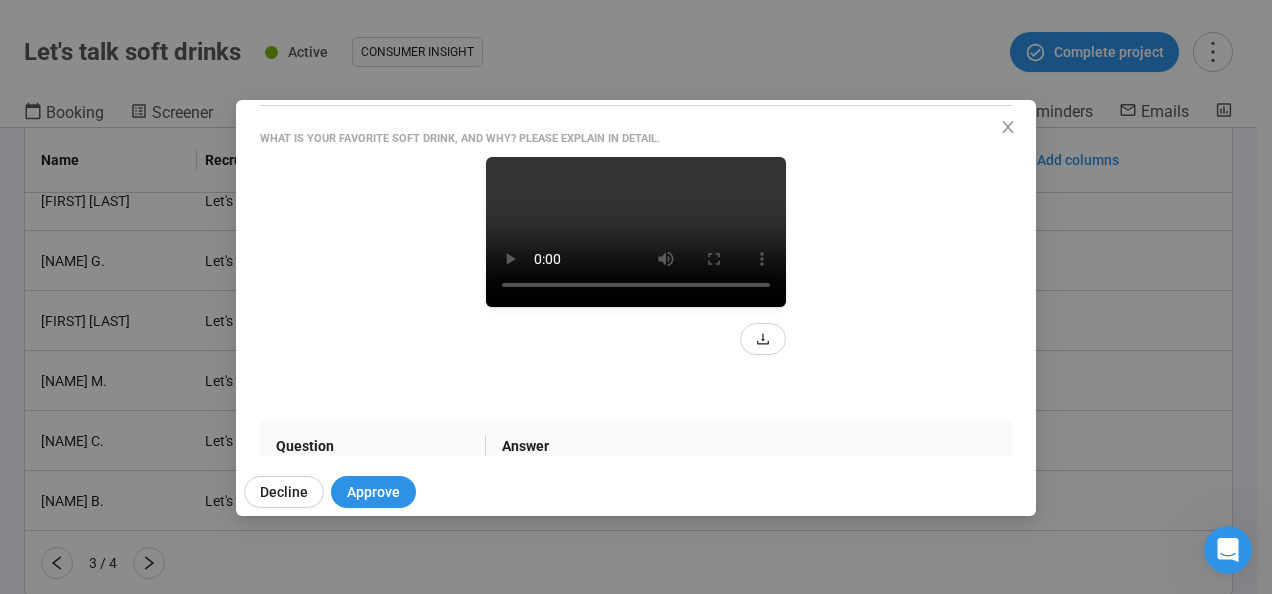 click at bounding box center [636, 232] 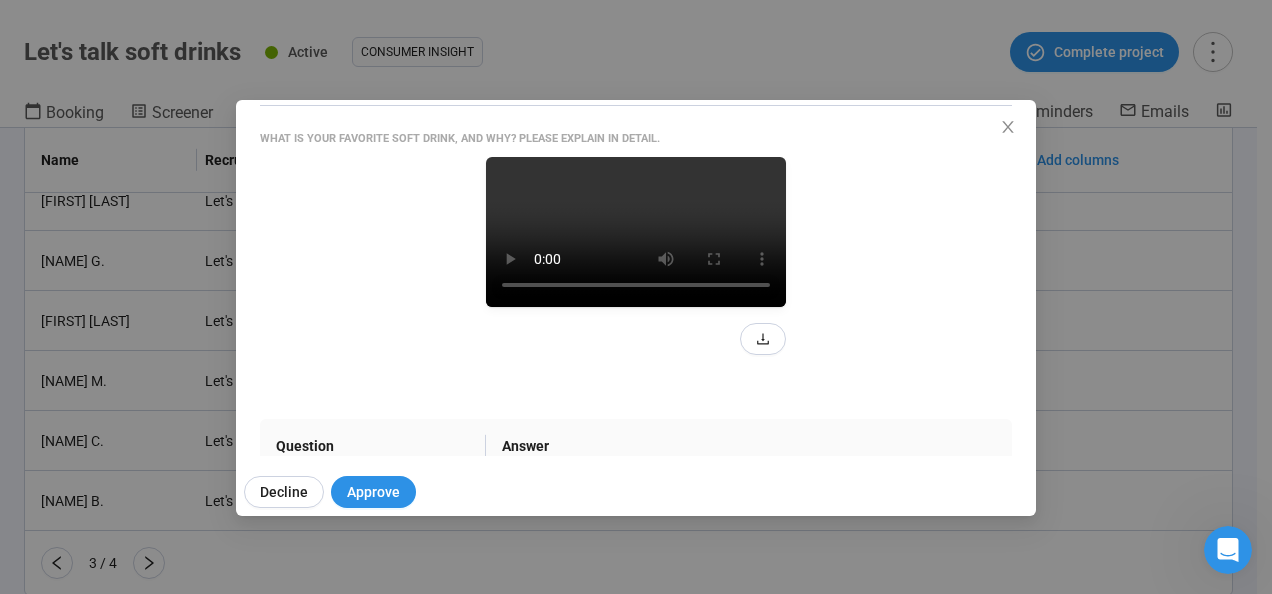 click at bounding box center (636, 232) 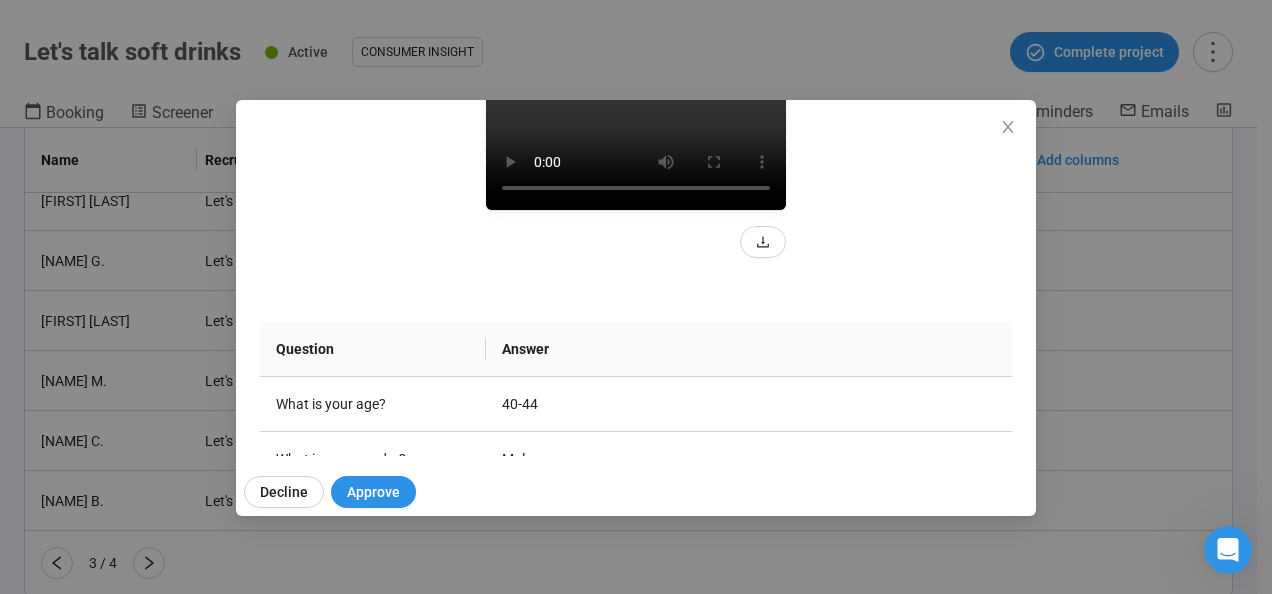 scroll, scrollTop: 240, scrollLeft: 0, axis: vertical 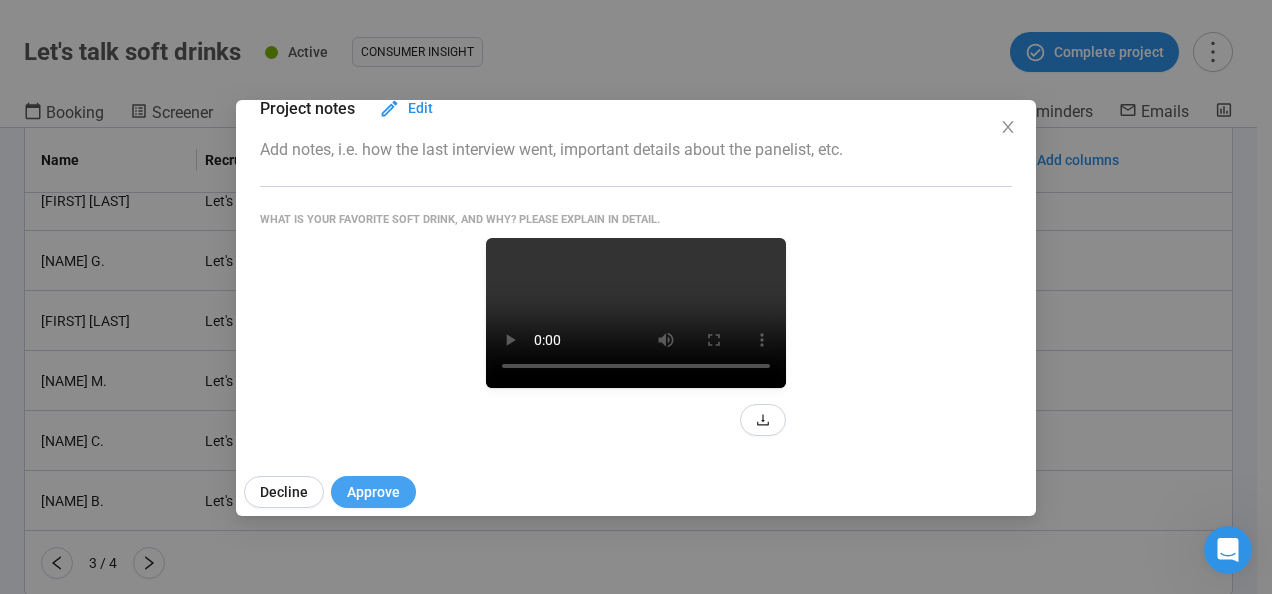click on "Approve" at bounding box center (373, 492) 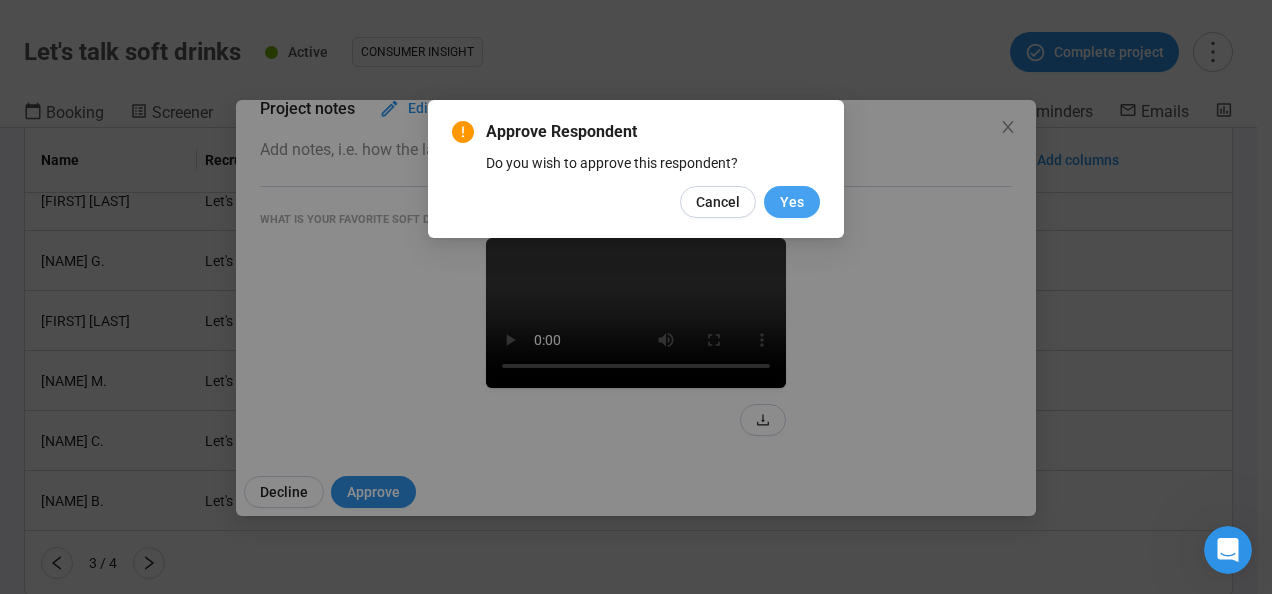 click on "Yes" at bounding box center (792, 202) 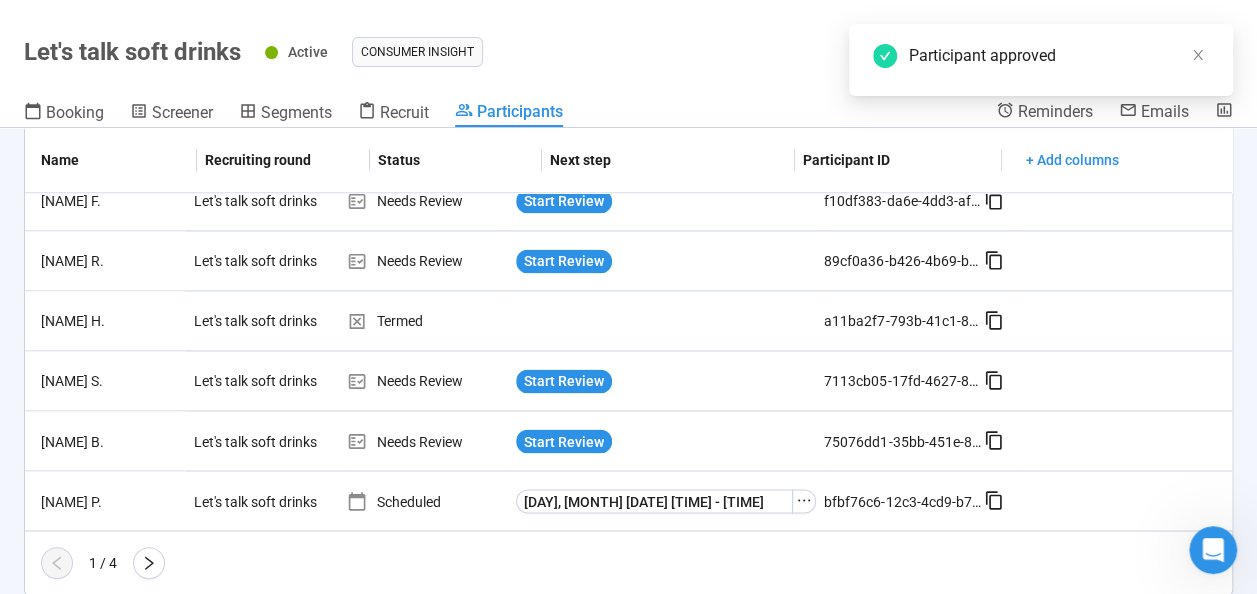 scroll, scrollTop: 0, scrollLeft: 0, axis: both 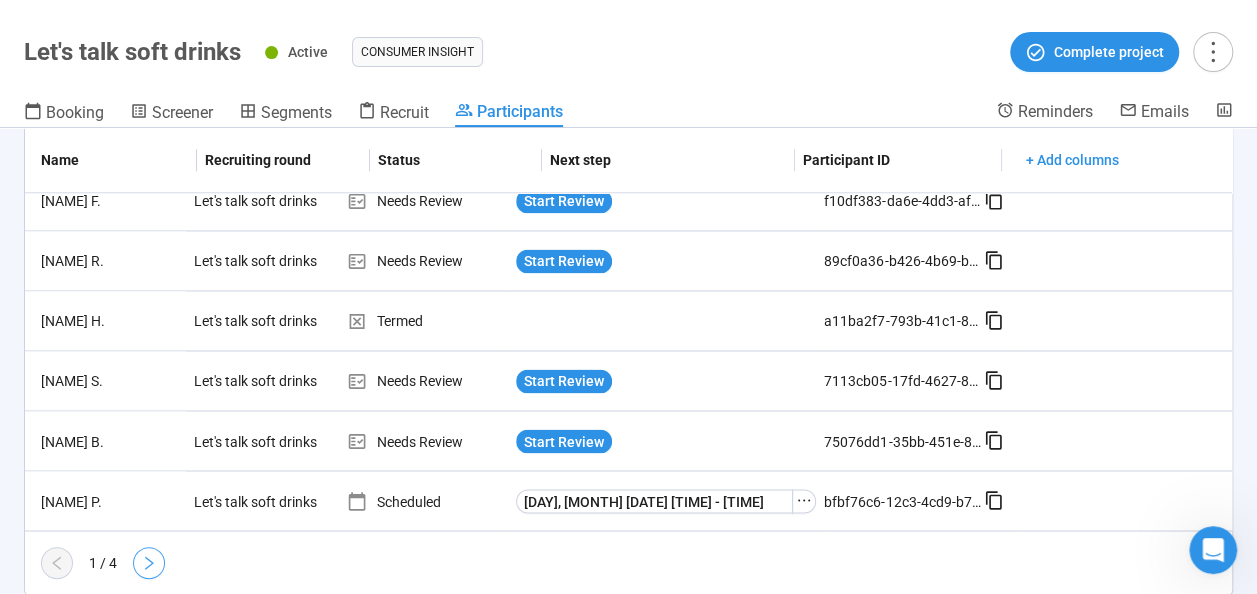 click 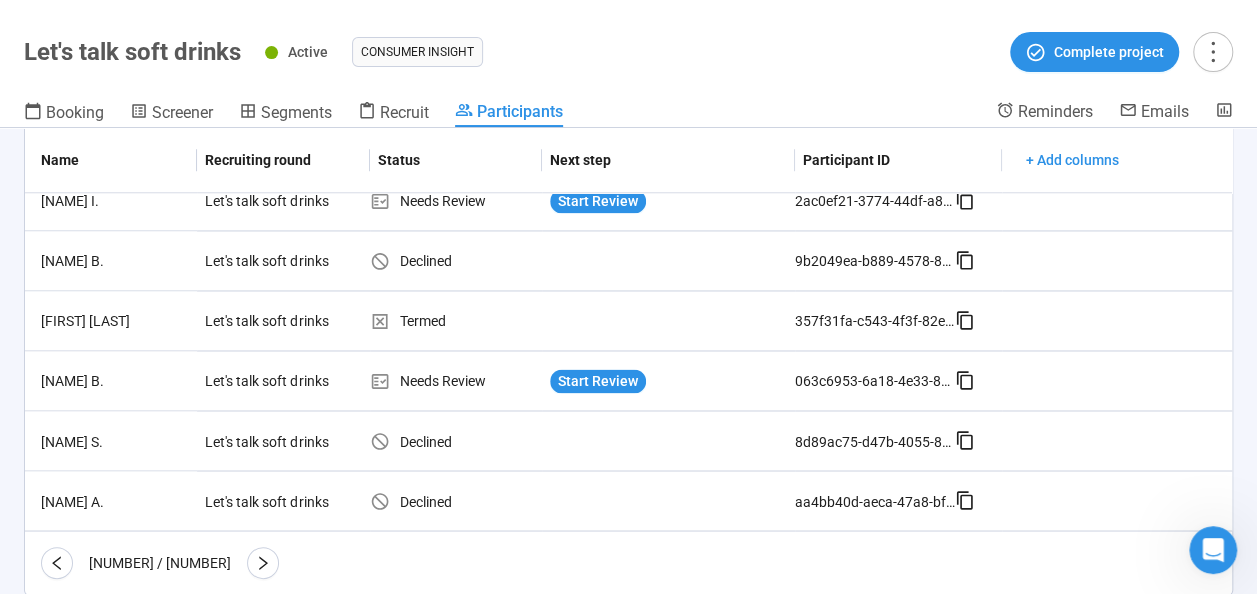 click 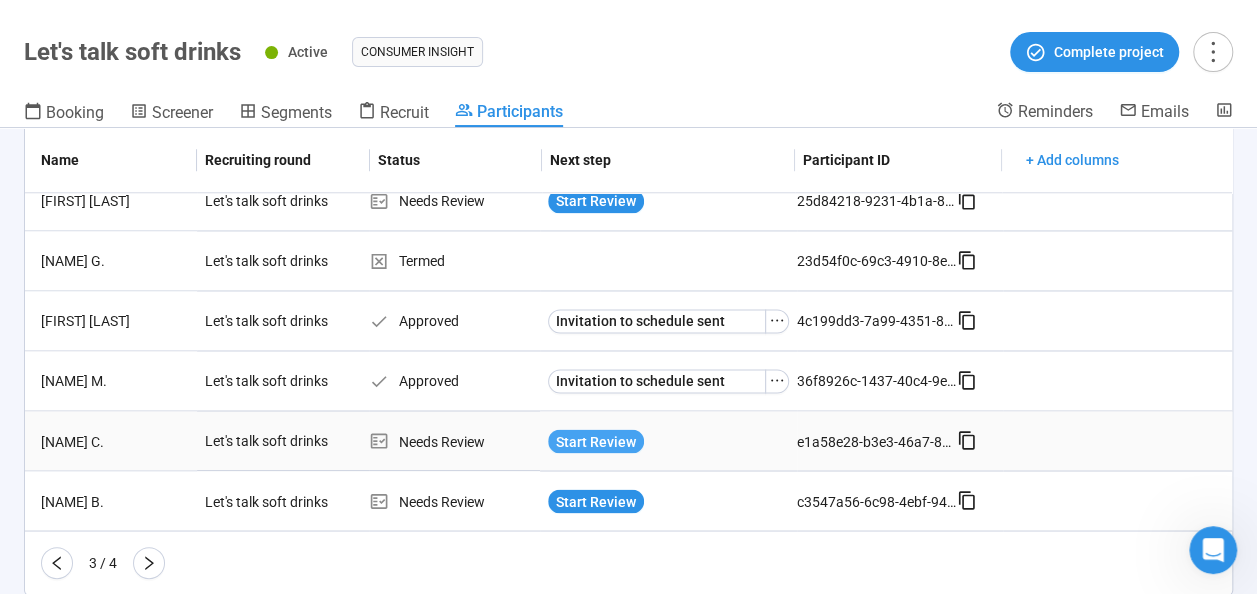 click on "Start Review" at bounding box center (596, 441) 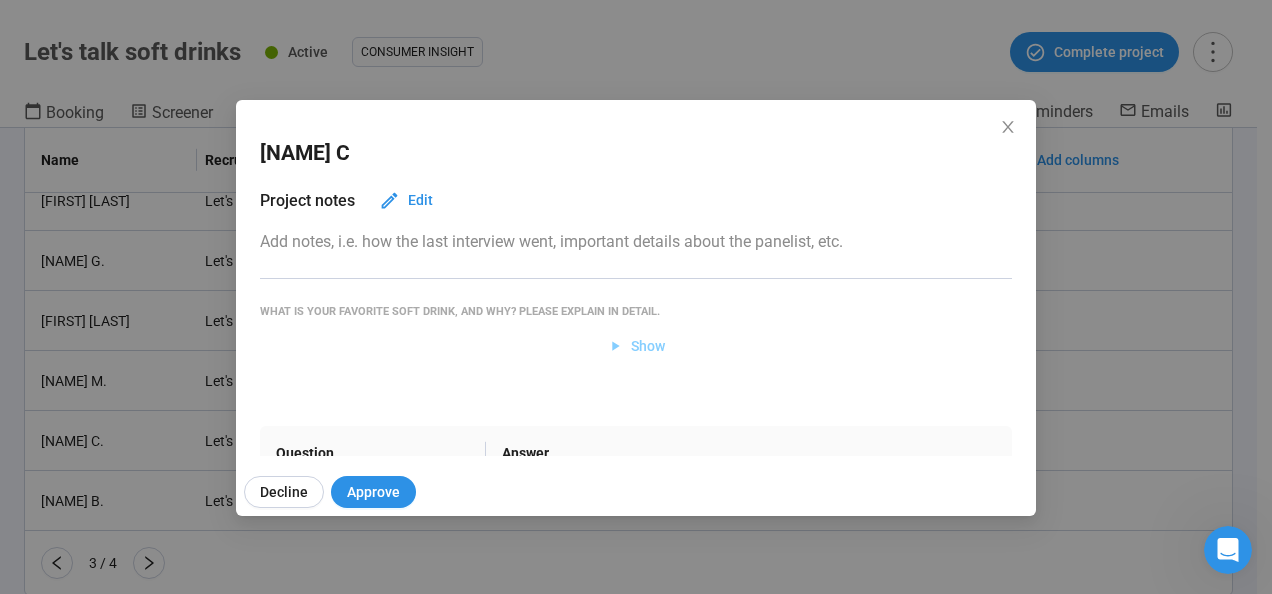 click 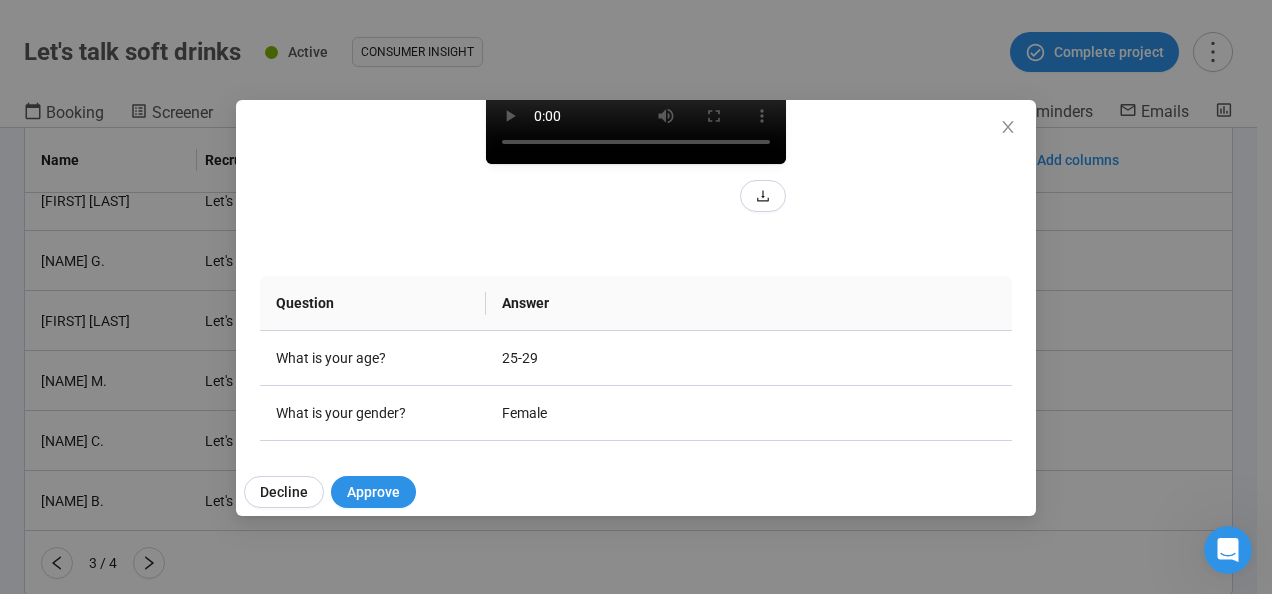 scroll, scrollTop: 344, scrollLeft: 0, axis: vertical 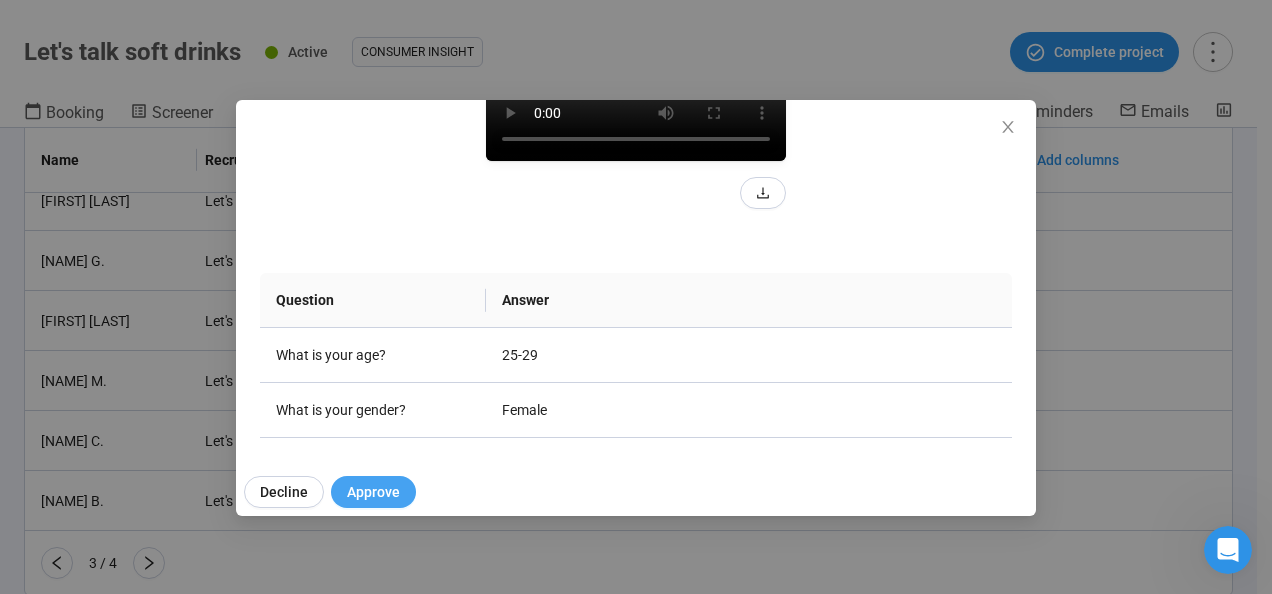 click on "Approve" at bounding box center [373, 492] 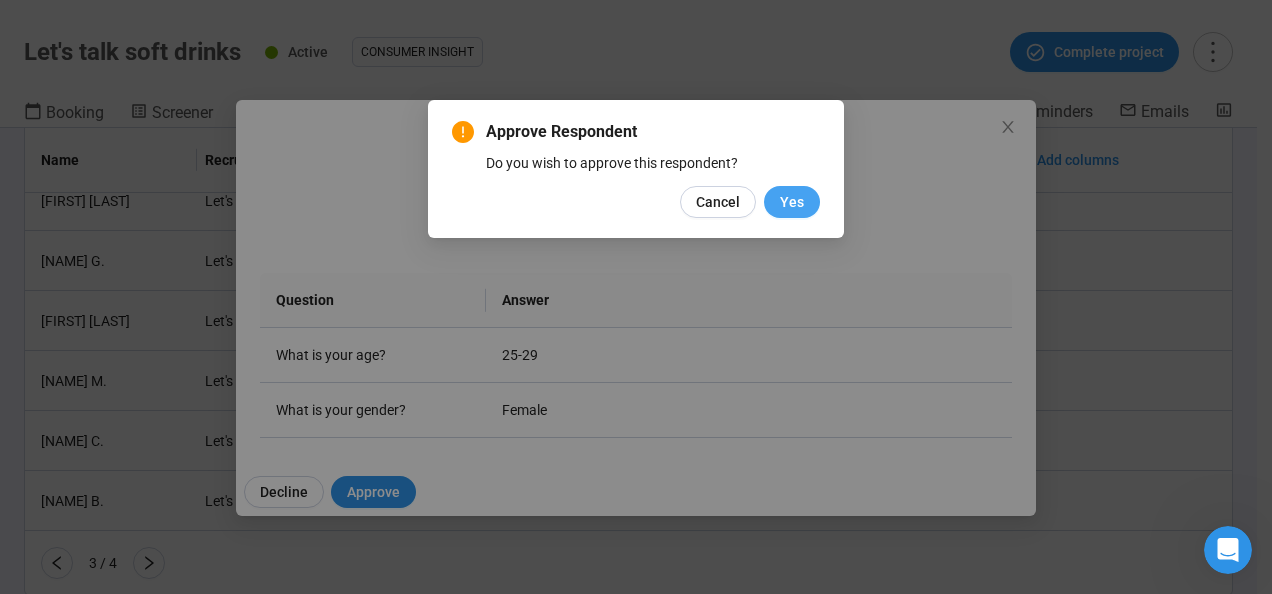 click on "Yes" at bounding box center [792, 202] 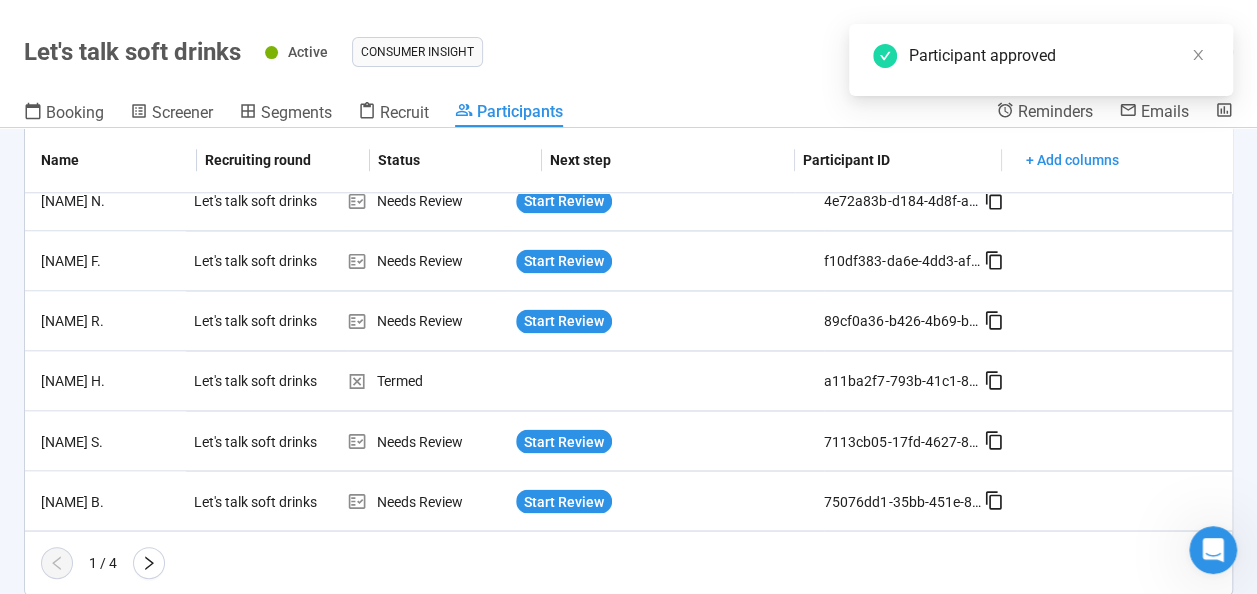 scroll, scrollTop: 0, scrollLeft: 0, axis: both 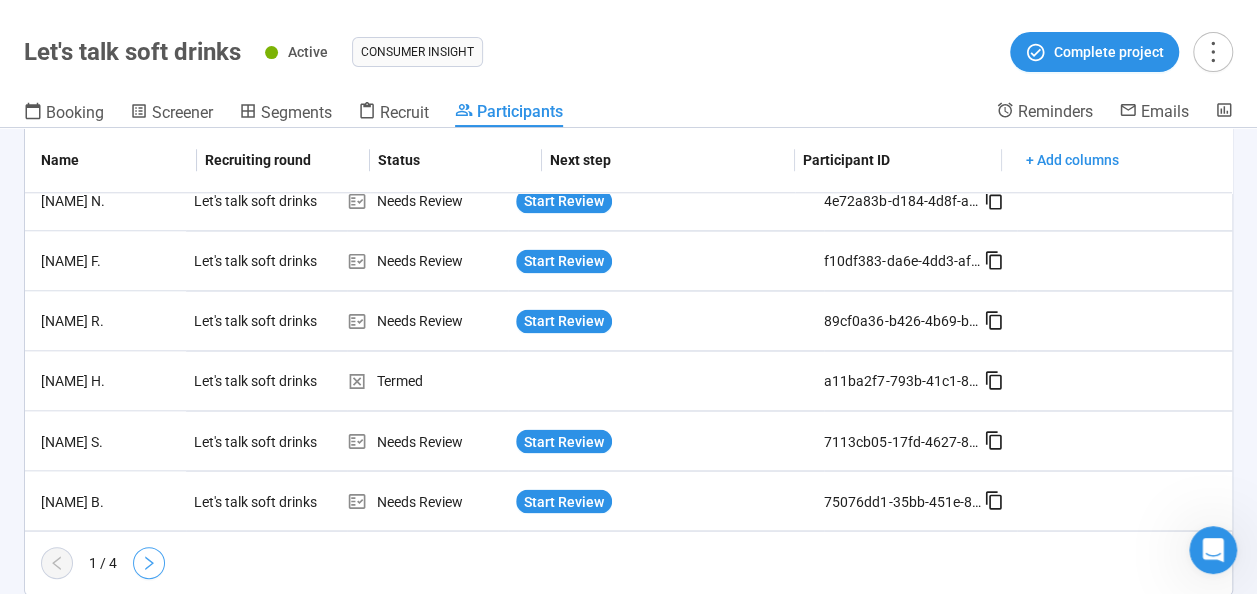click 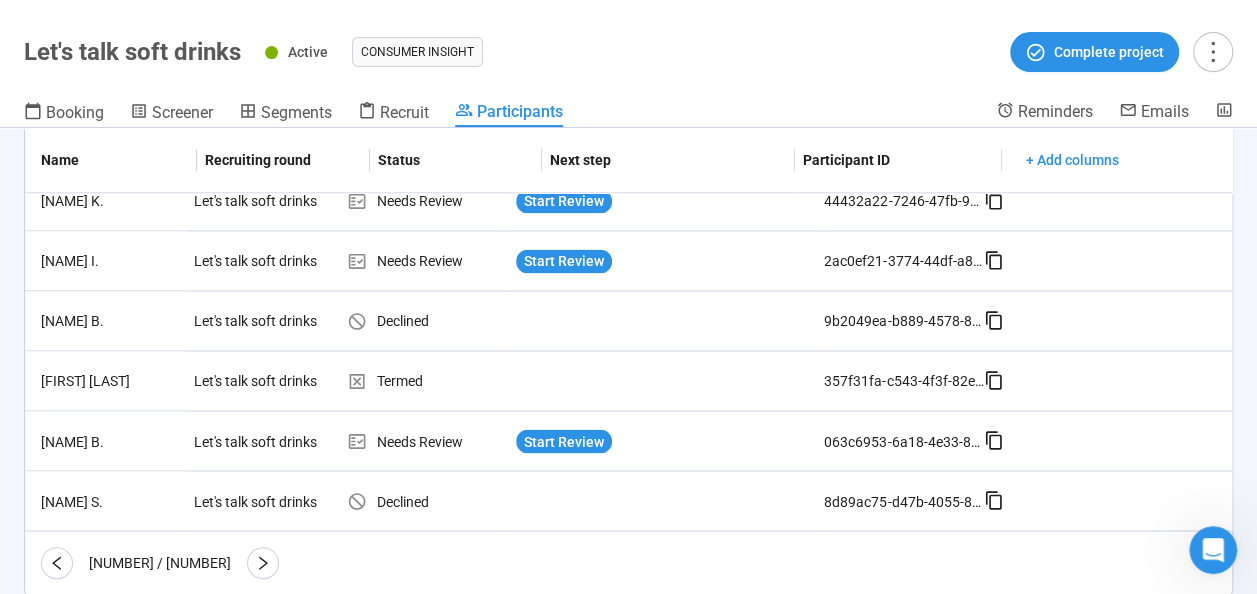 click 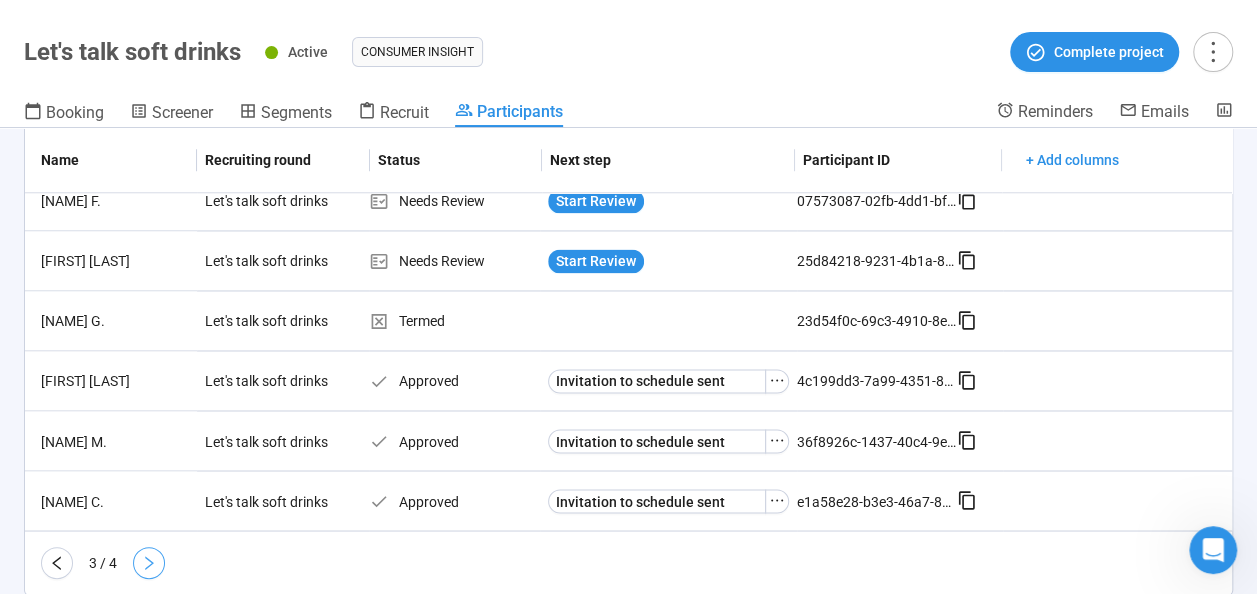 click 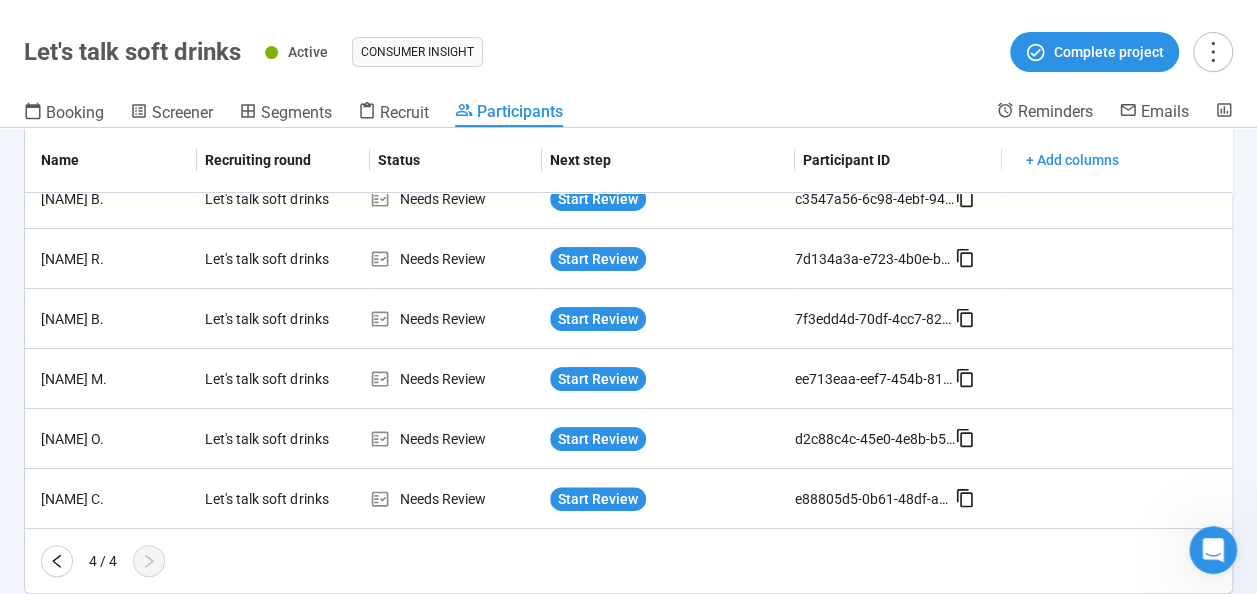 scroll, scrollTop: 141, scrollLeft: 0, axis: vertical 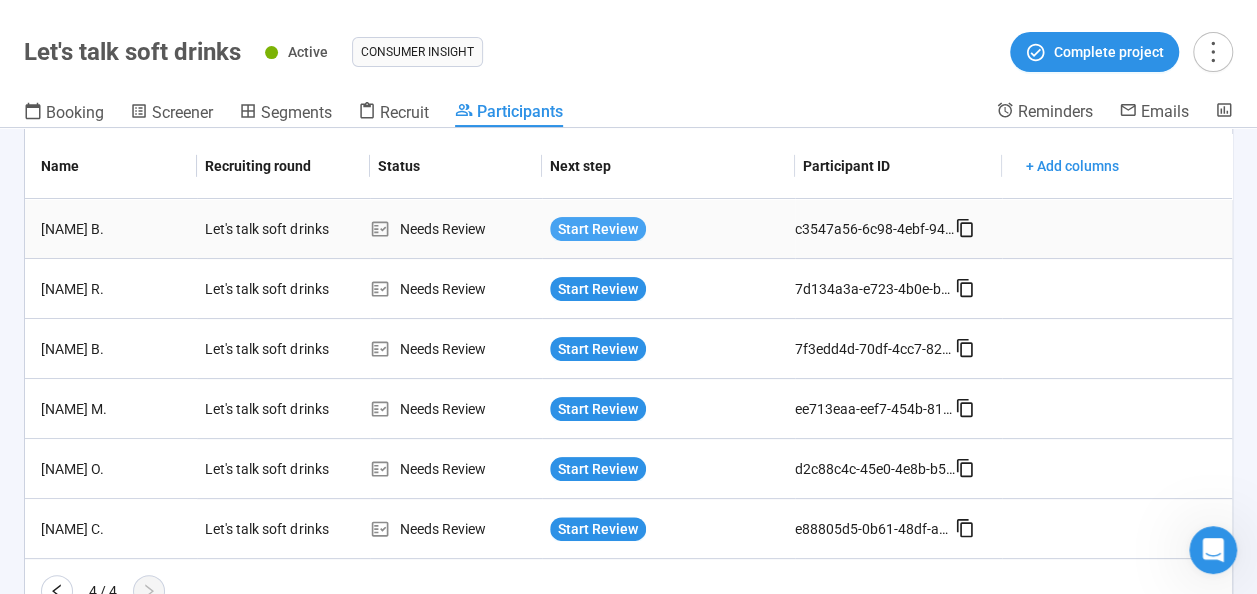 click on "Start Review" at bounding box center (598, 229) 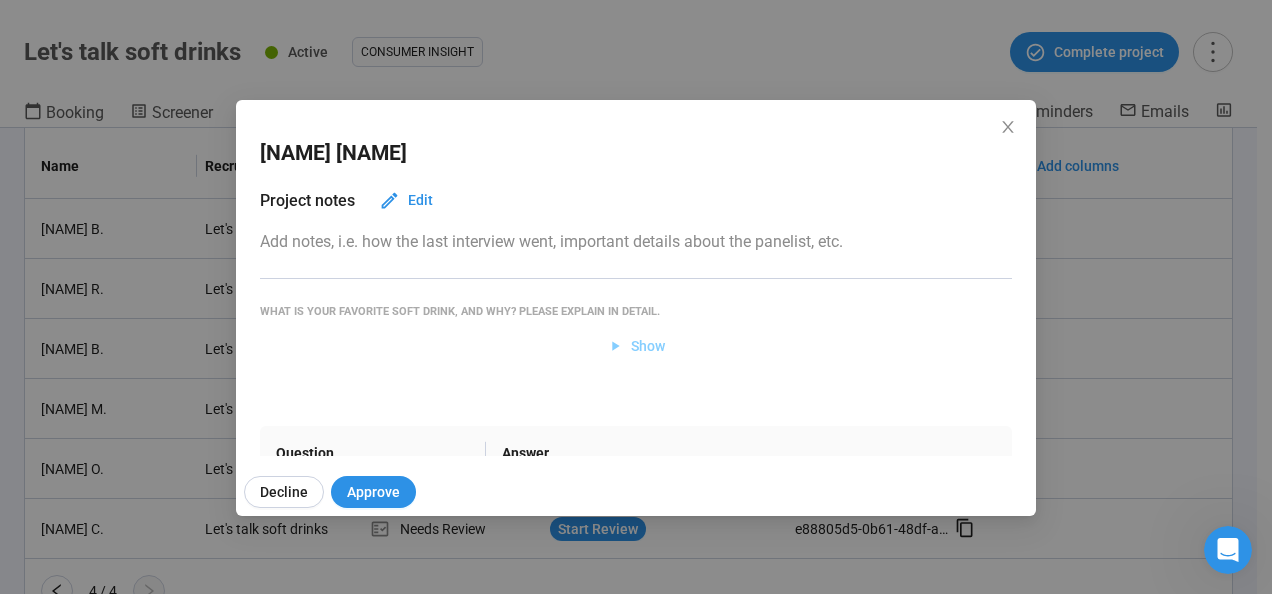 click 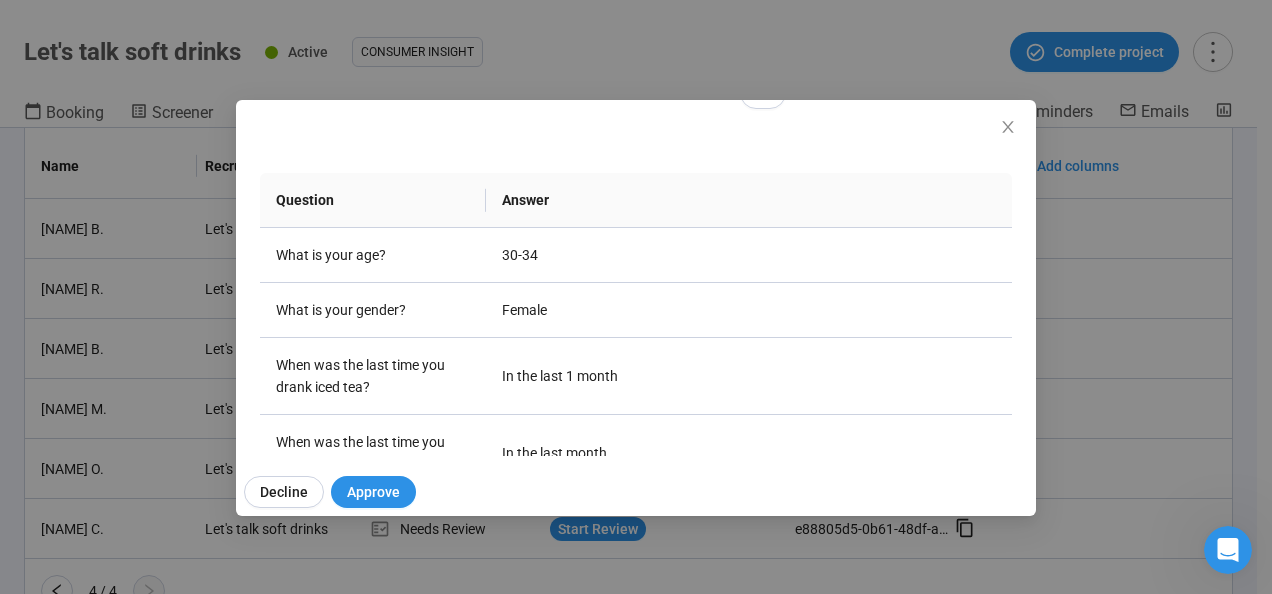 scroll, scrollTop: 381, scrollLeft: 0, axis: vertical 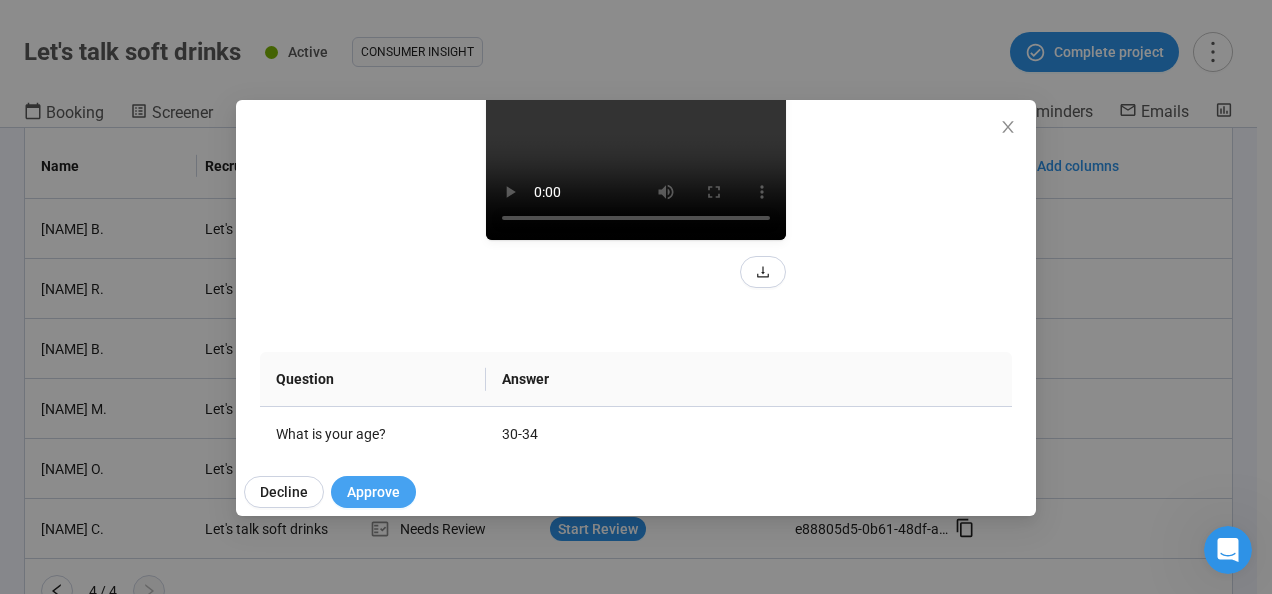 click on "Approve" at bounding box center (373, 492) 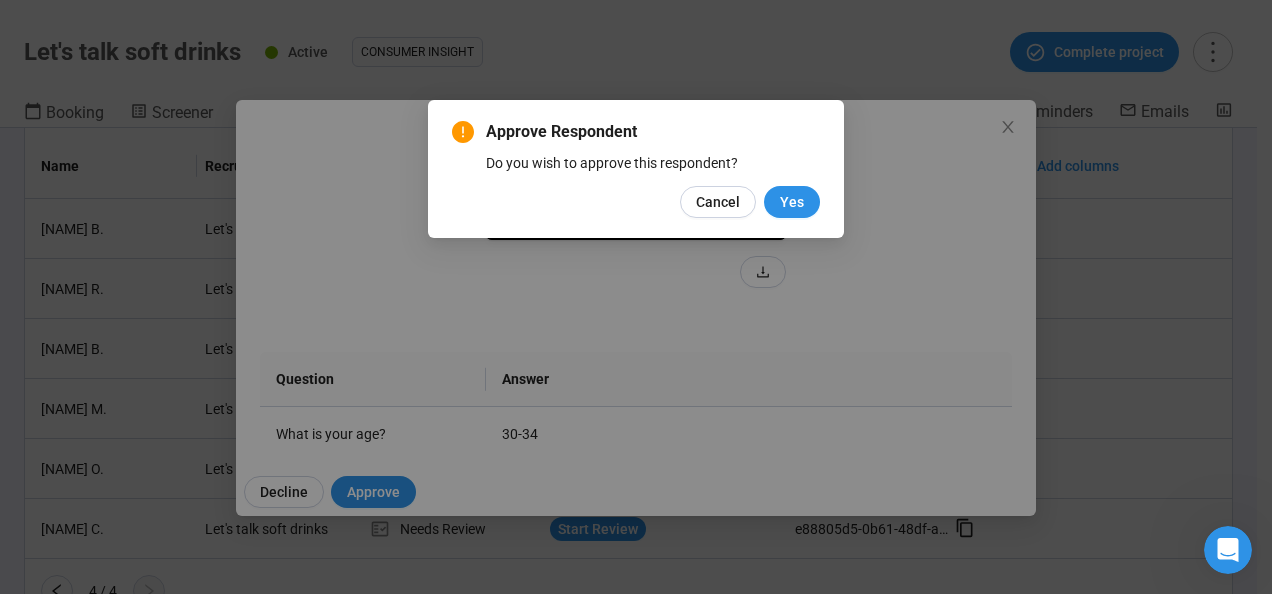 click on "Approve Respondent Do you wish to approve this respondent? Cancel Yes" at bounding box center (636, 169) 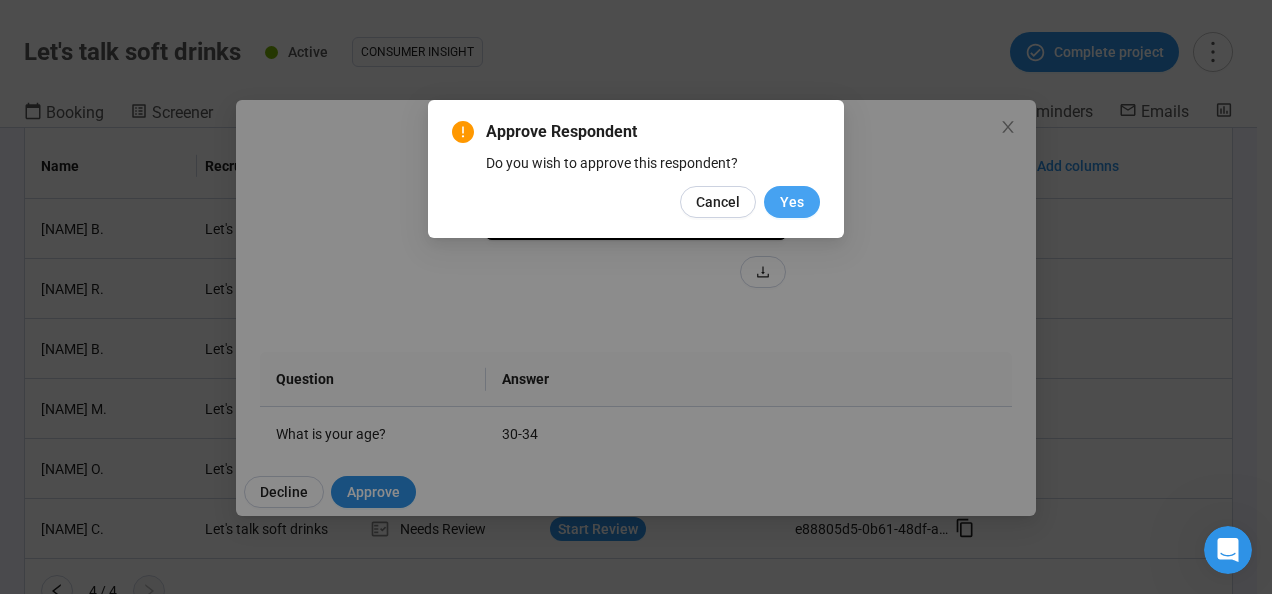 click on "Yes" at bounding box center [792, 202] 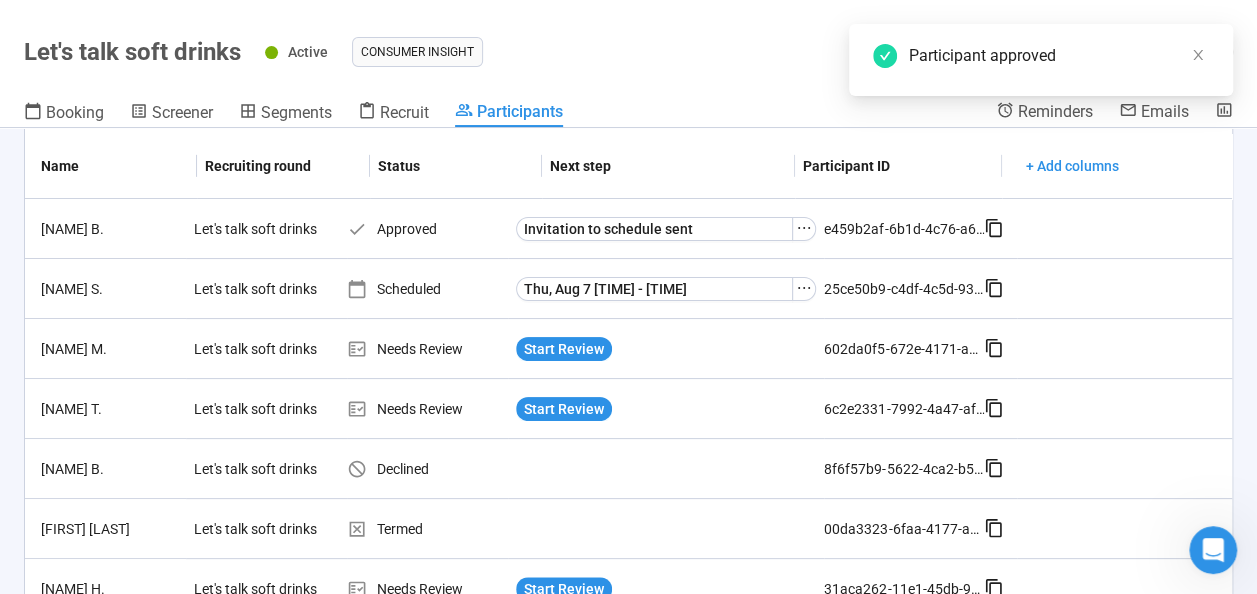 scroll, scrollTop: 0, scrollLeft: 0, axis: both 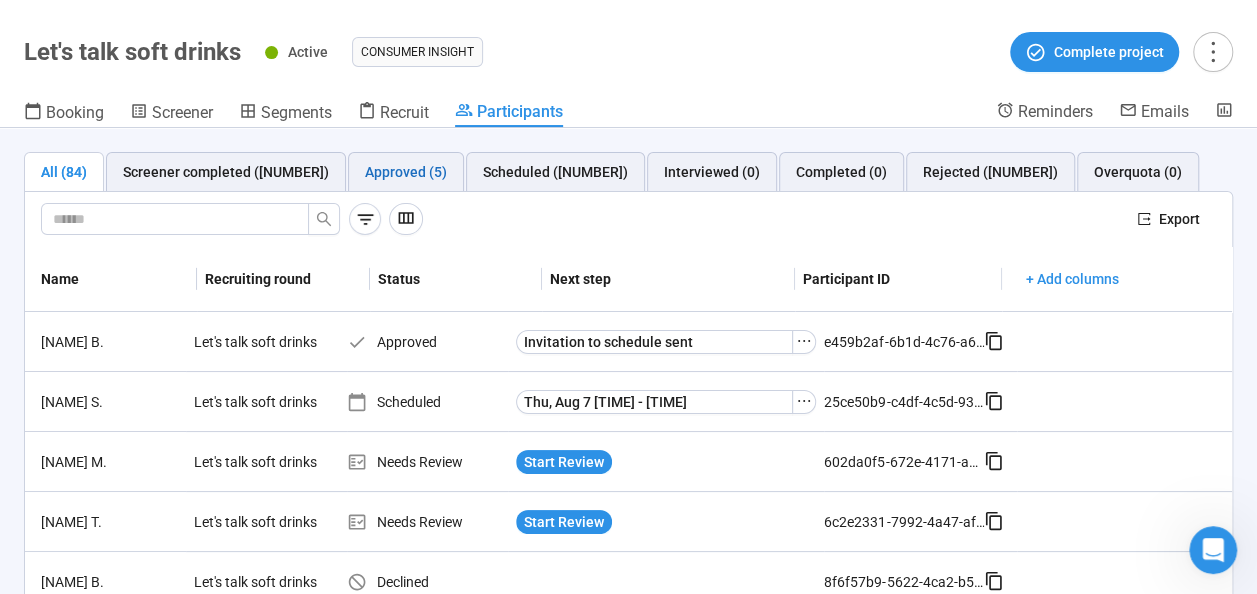 click on "Approved (5)" at bounding box center (406, 172) 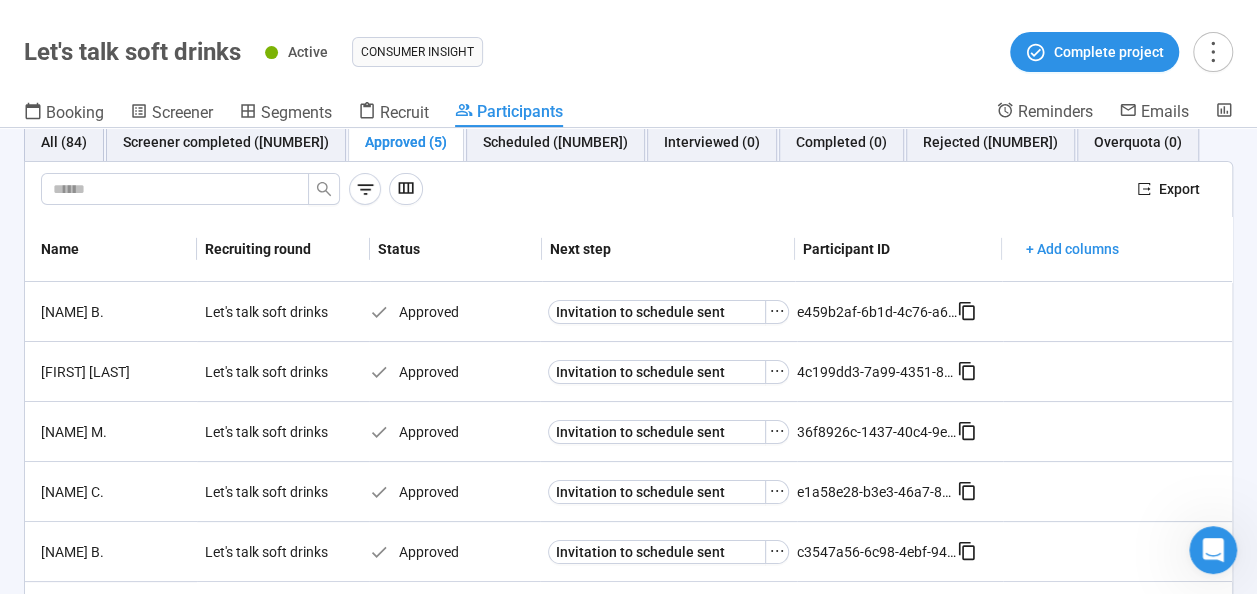 scroll, scrollTop: 0, scrollLeft: 0, axis: both 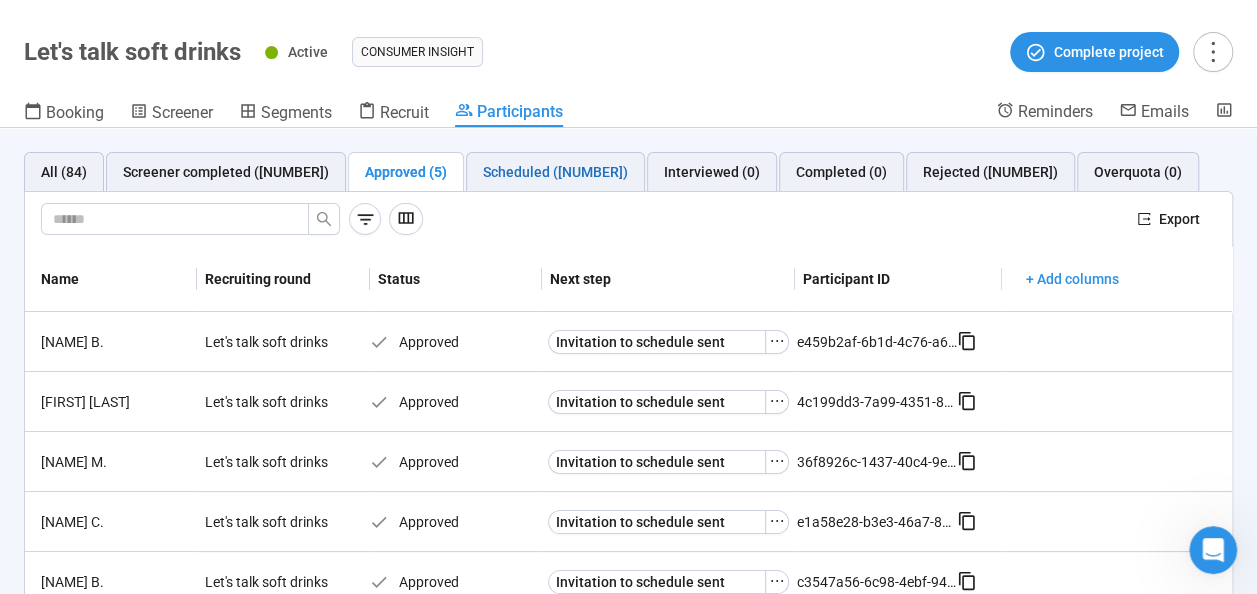 click on "Scheduled ([NUMBER])" at bounding box center (555, 172) 